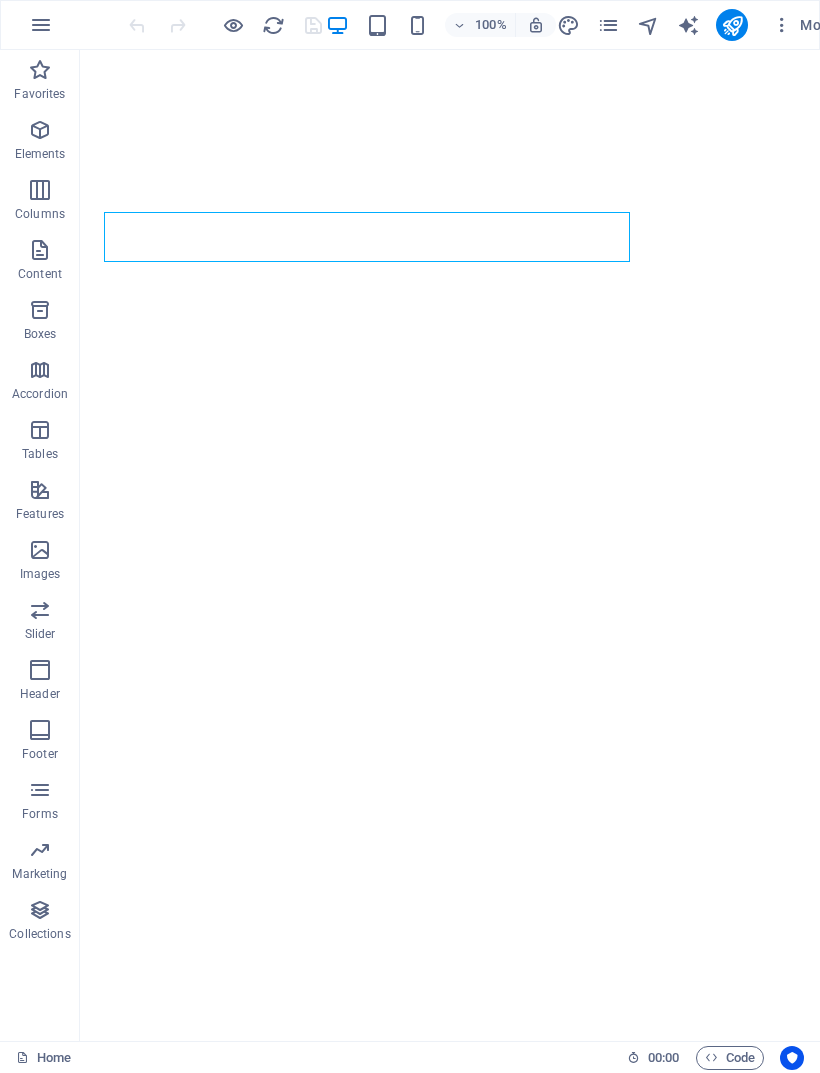 scroll, scrollTop: 0, scrollLeft: 0, axis: both 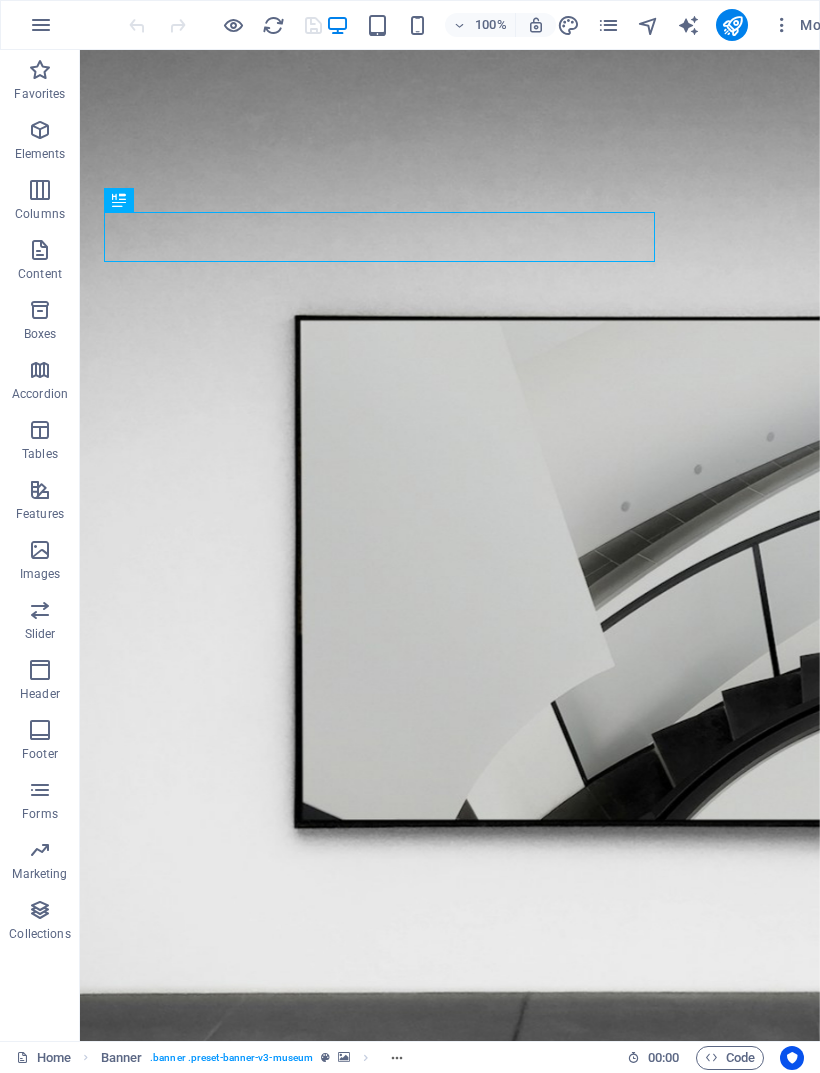 click at bounding box center [450, 1216] 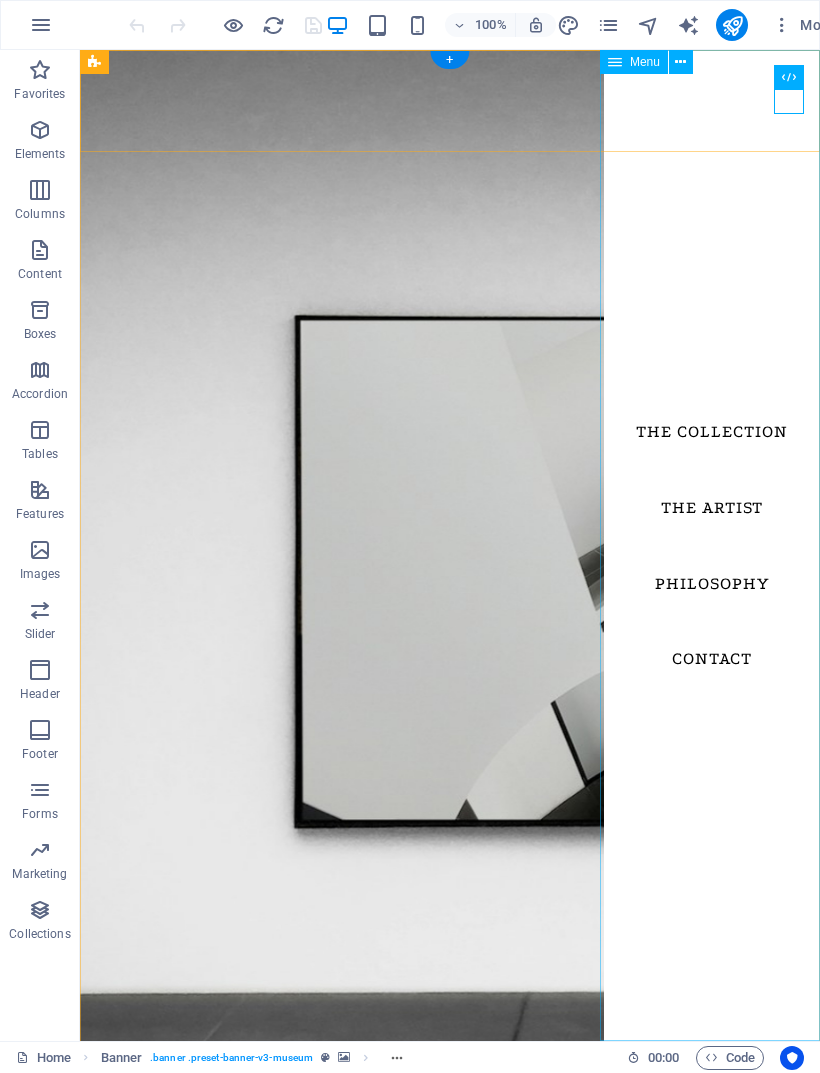 click on "The Collection The Artist Philosophy Contact" at bounding box center [712, 545] 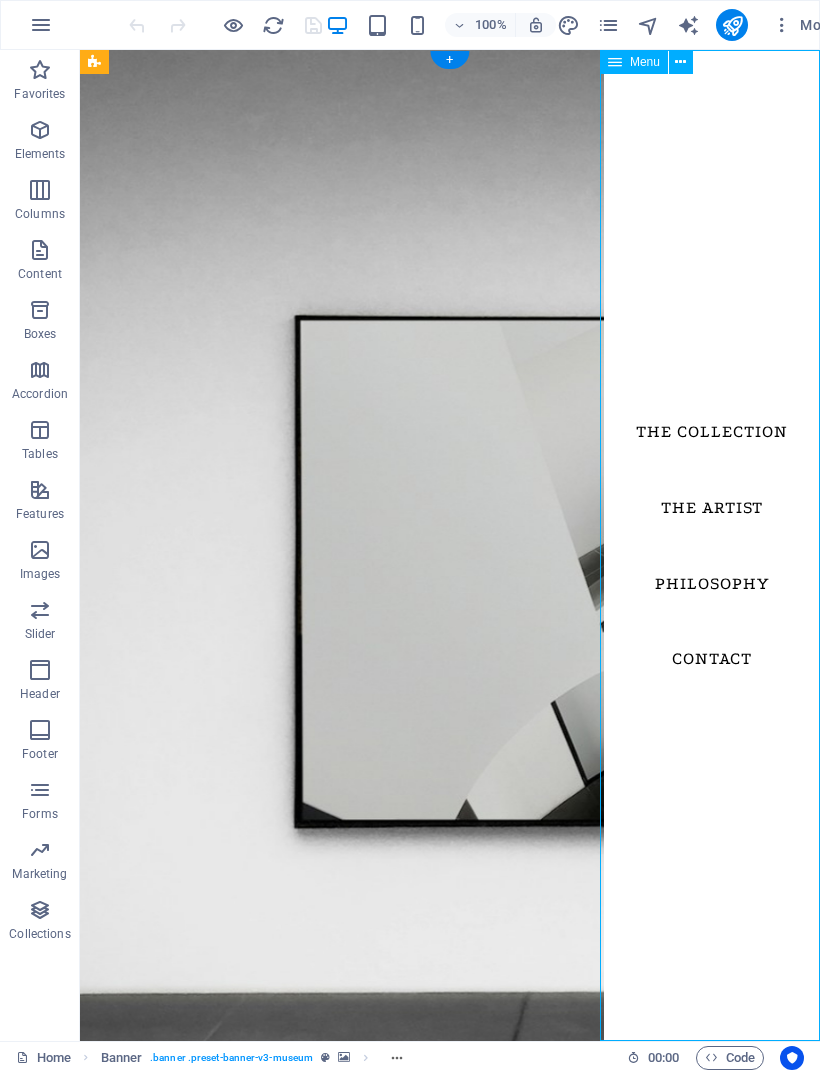 click on "The Collection The Artist Philosophy Contact" at bounding box center [712, 545] 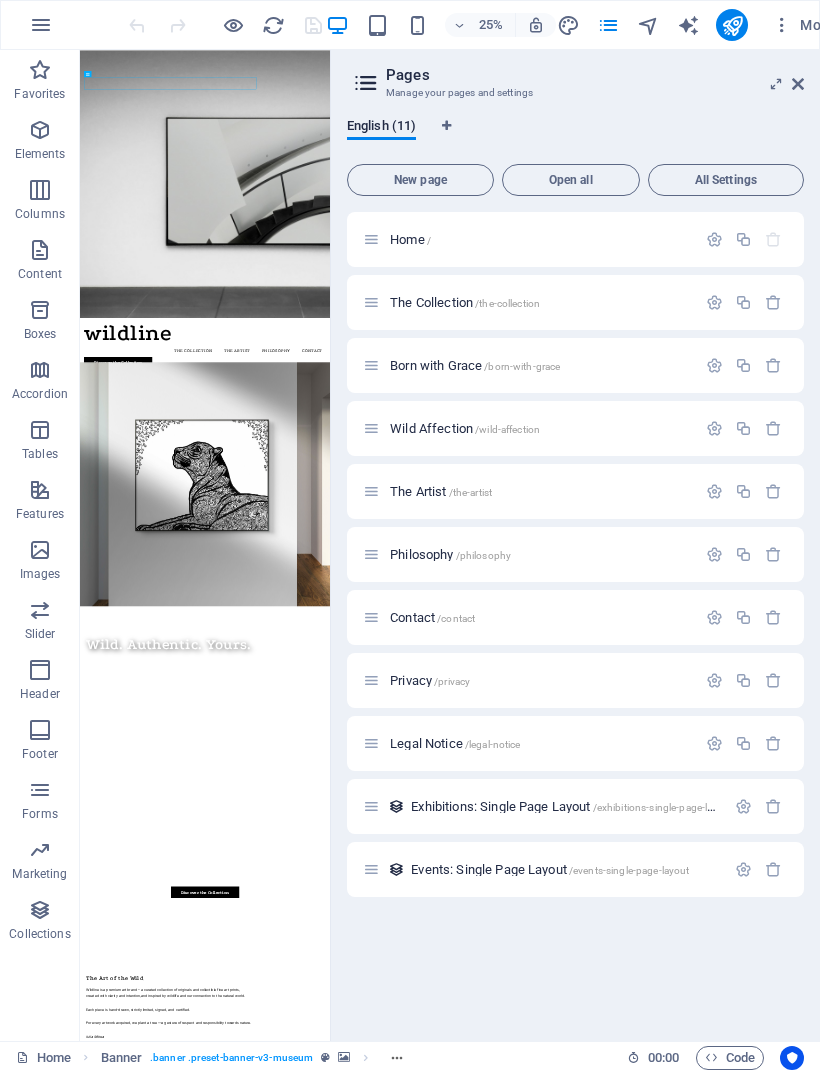 click on "Born with Grace /born-with-grace" at bounding box center [475, 365] 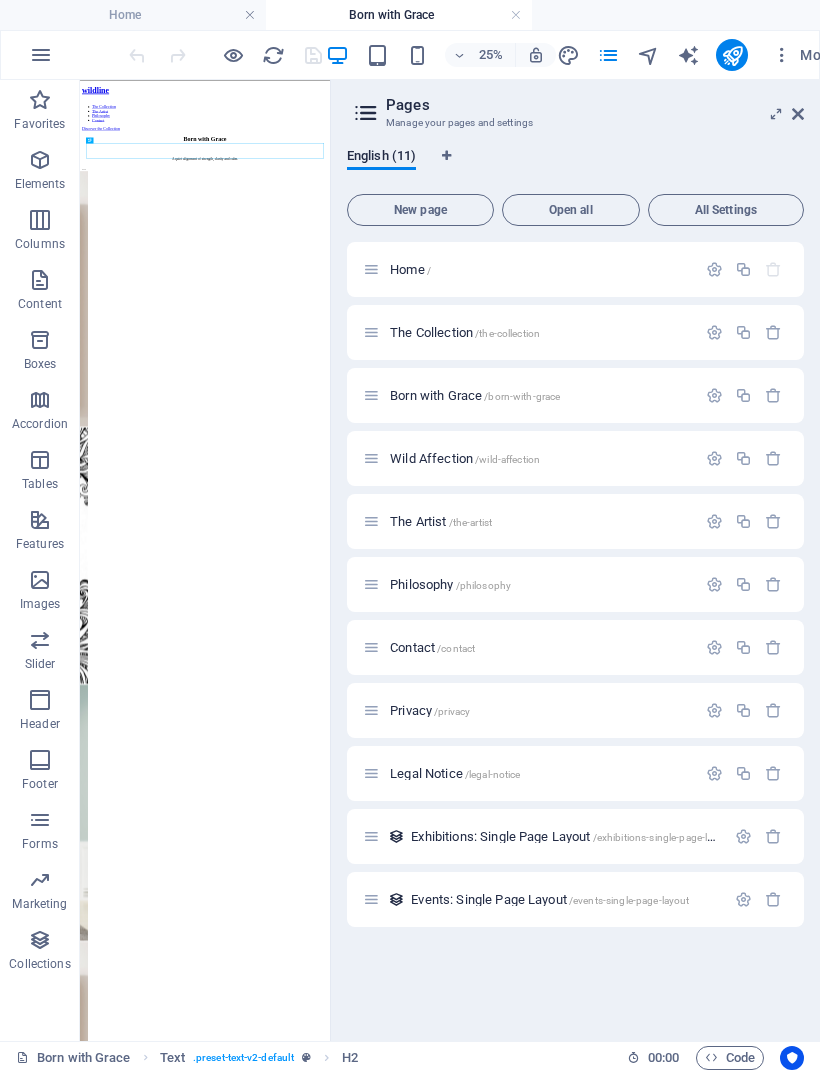 click on "More" at bounding box center [803, 55] 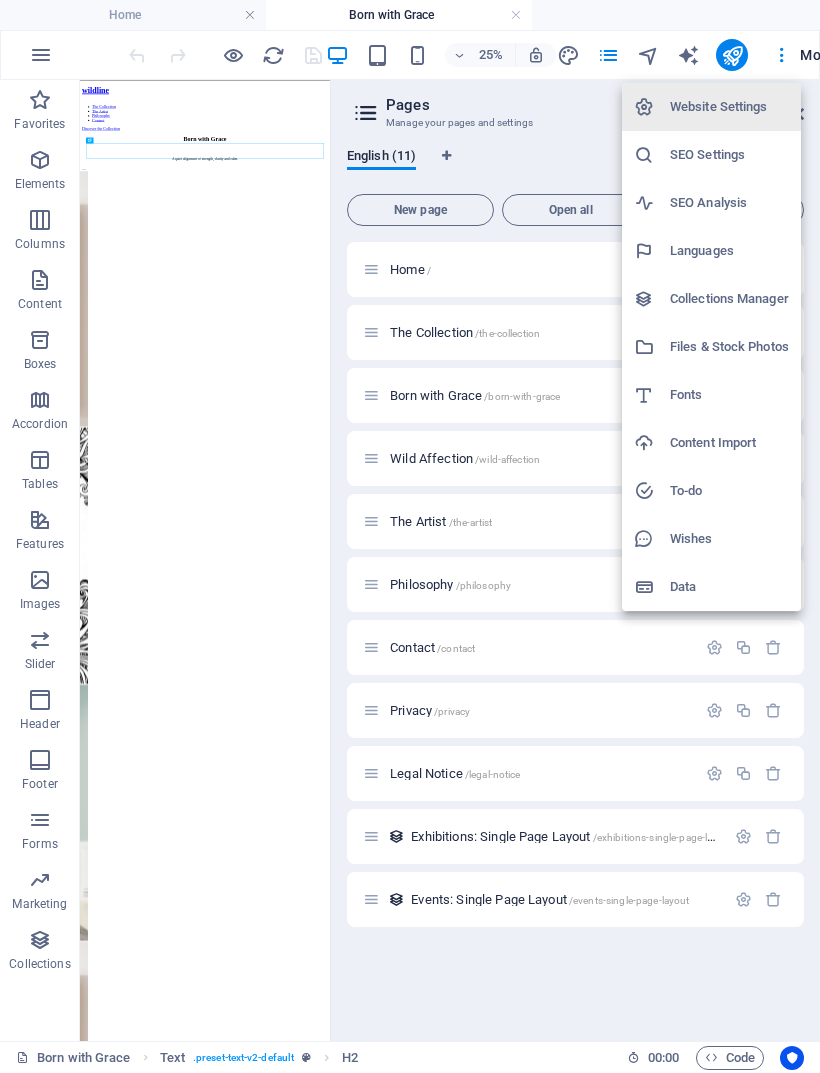 click at bounding box center [410, 536] 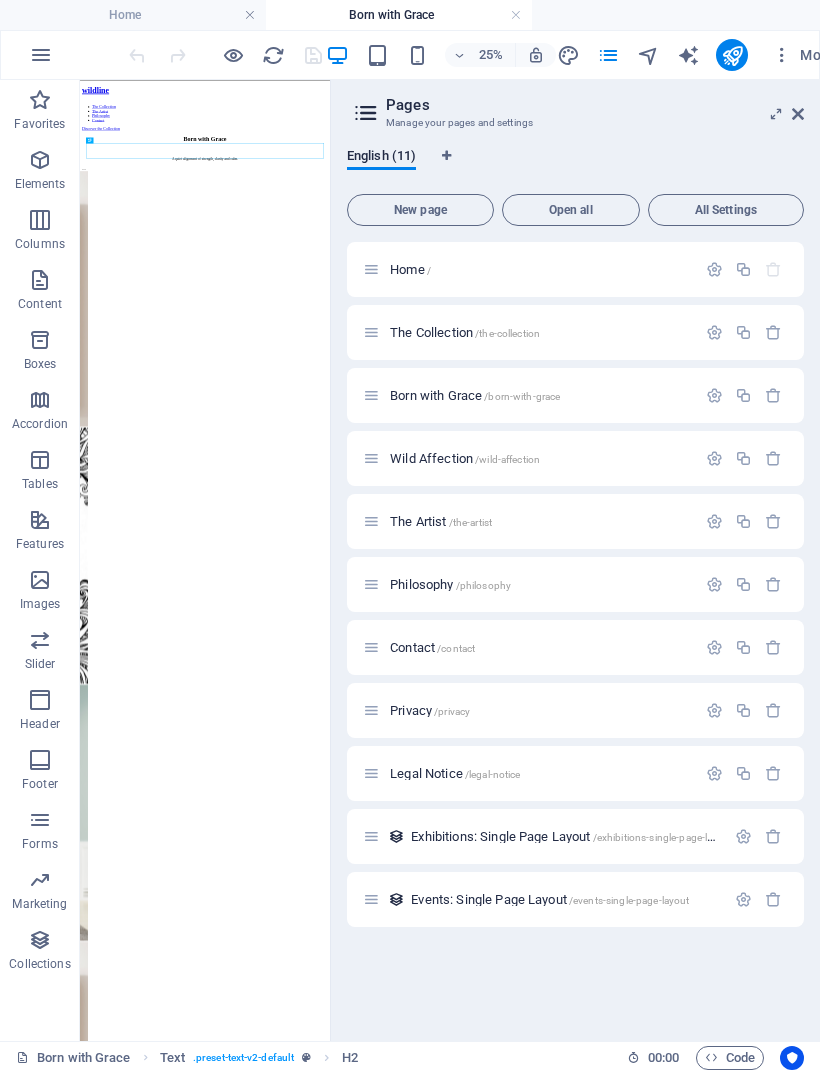 click at bounding box center [798, 114] 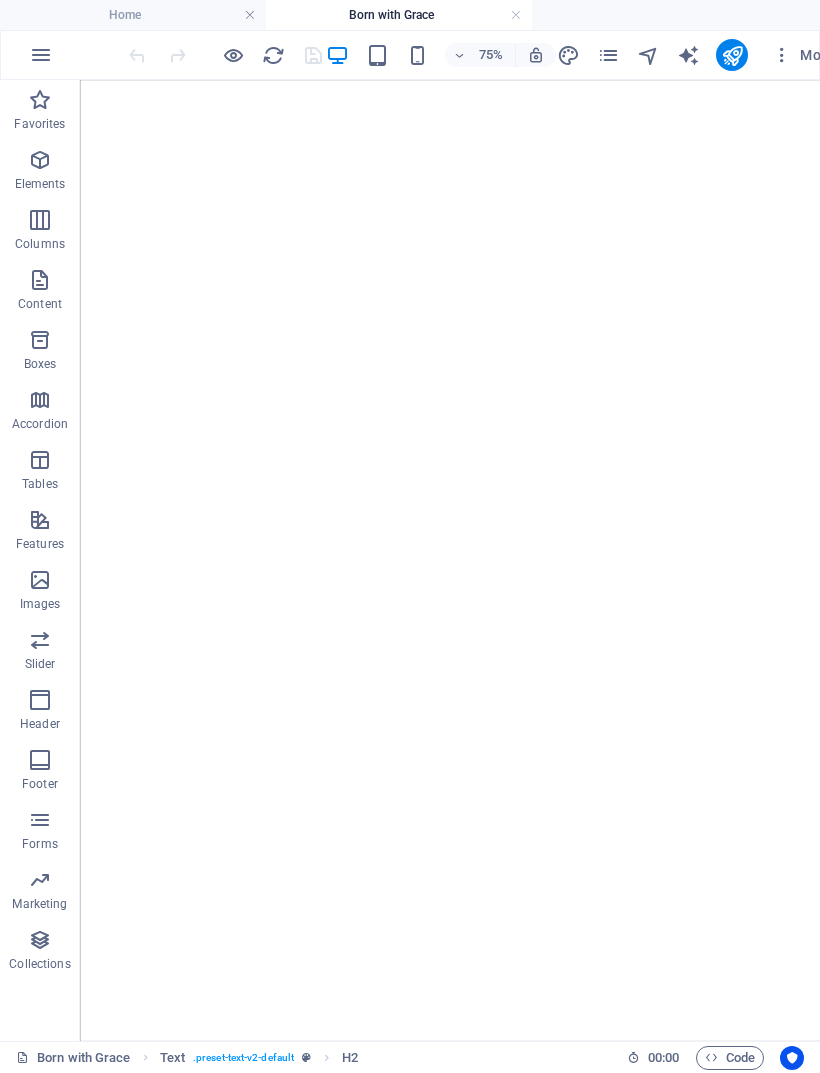 scroll, scrollTop: 536, scrollLeft: 0, axis: vertical 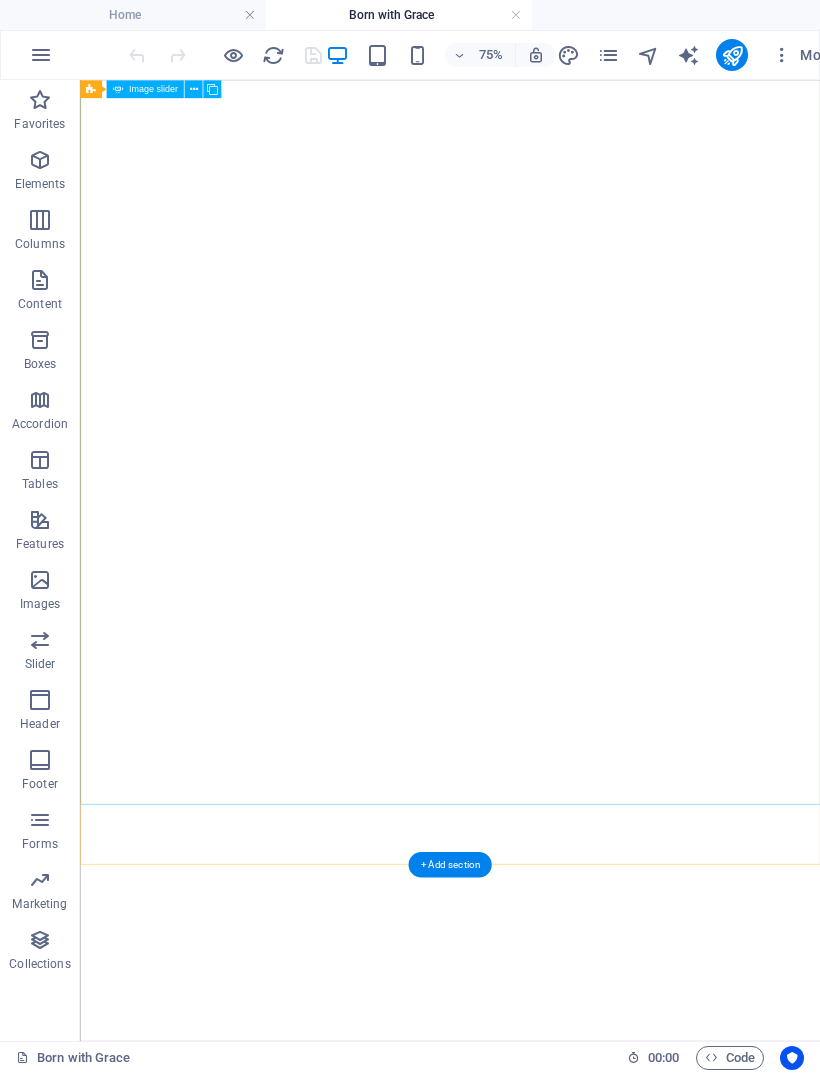 click at bounding box center (-1374, 2471) 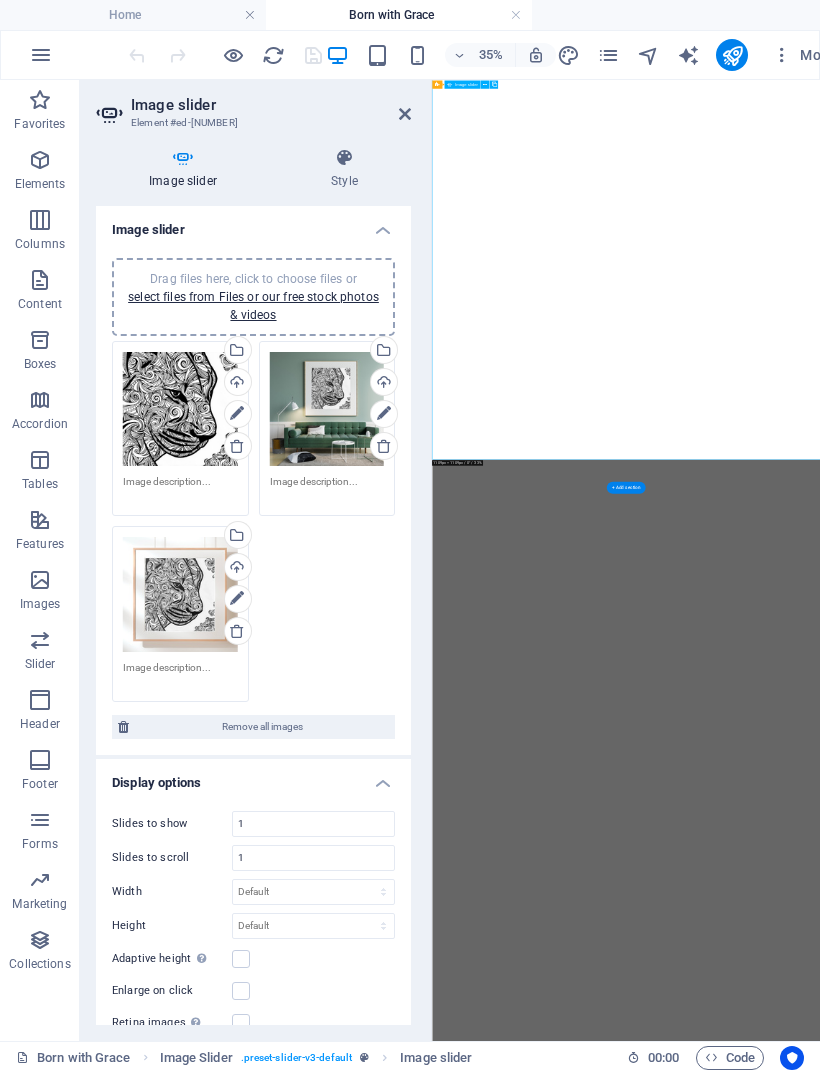 click at bounding box center (384, 446) 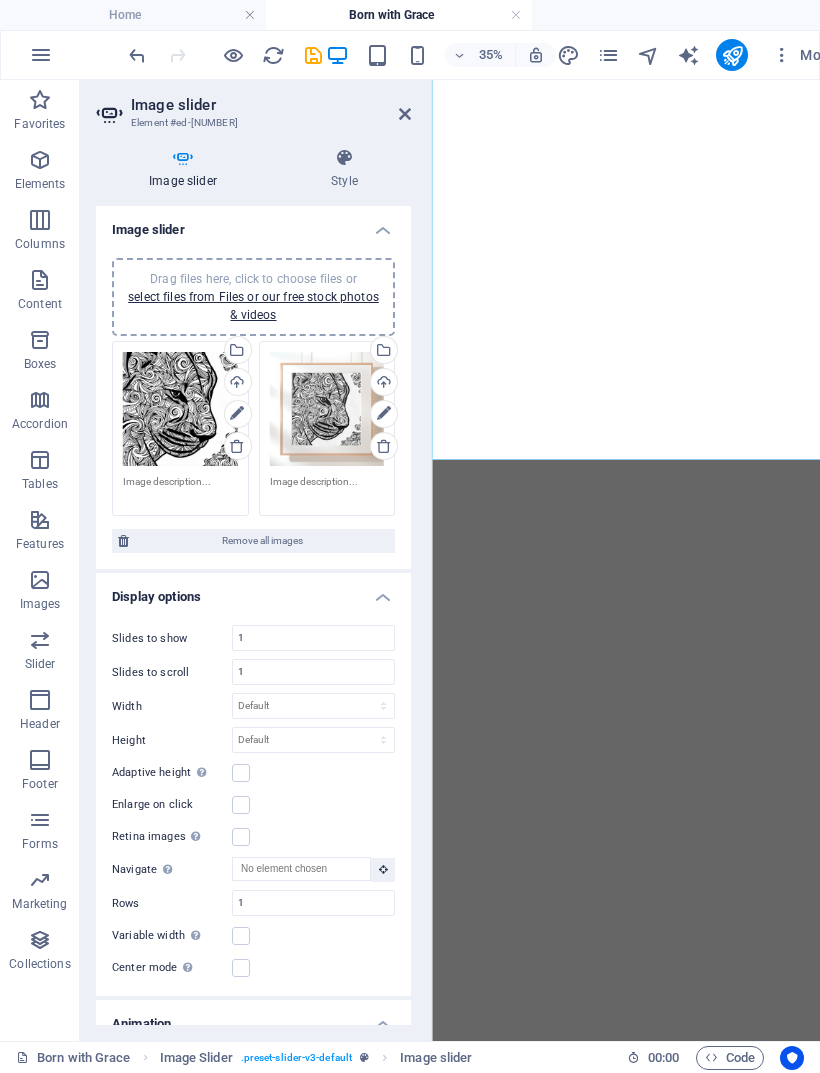 click at bounding box center (384, 446) 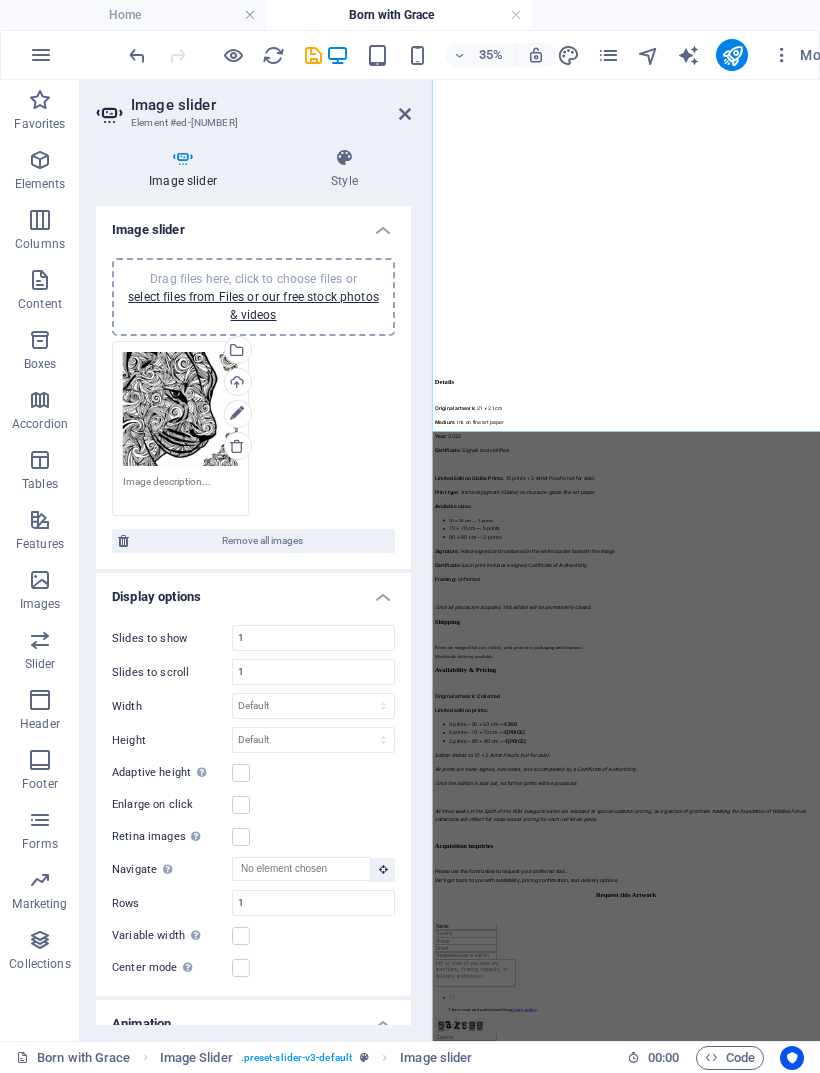 click on "Drag files here, click to choose files or select files from Files or our free stock photos & videos Select files from the file manager, stock photos, or upload file(s) Upload" at bounding box center (253, 429) 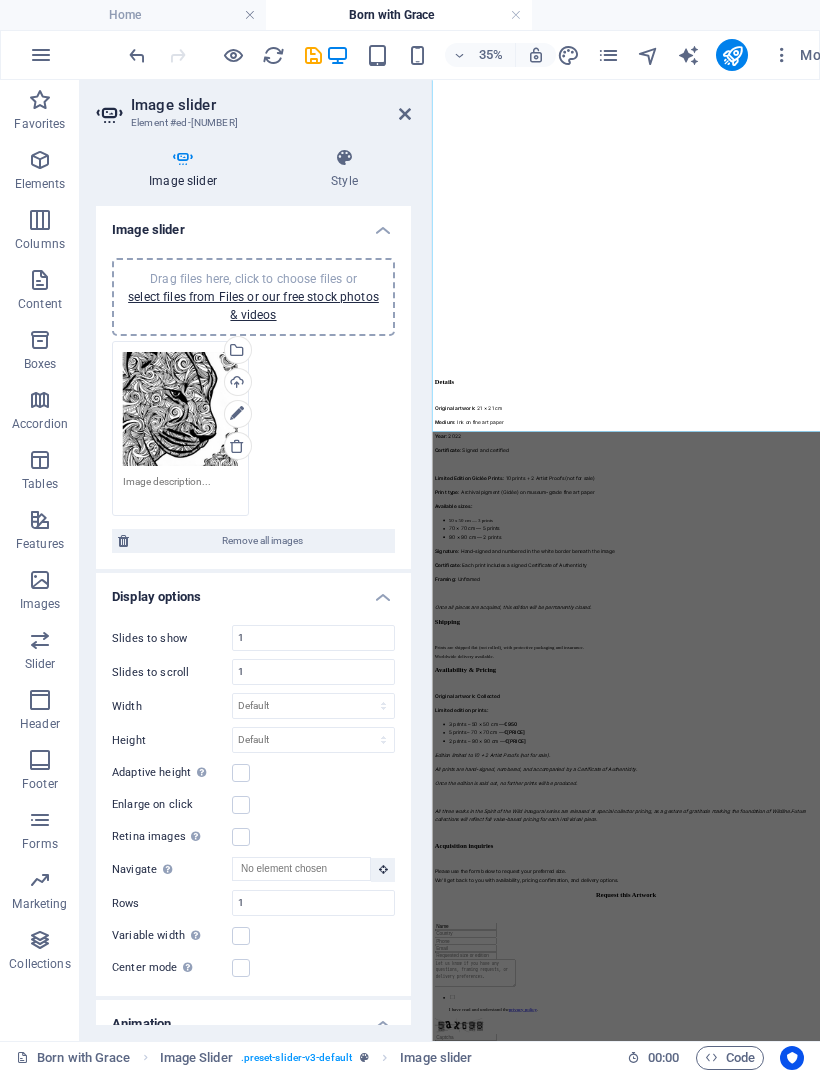 click on "Drag files here, click to choose files or select files from Files or our free stock photos & videos Select files from the file manager, stock photos, or upload file(s) Upload" at bounding box center (253, 429) 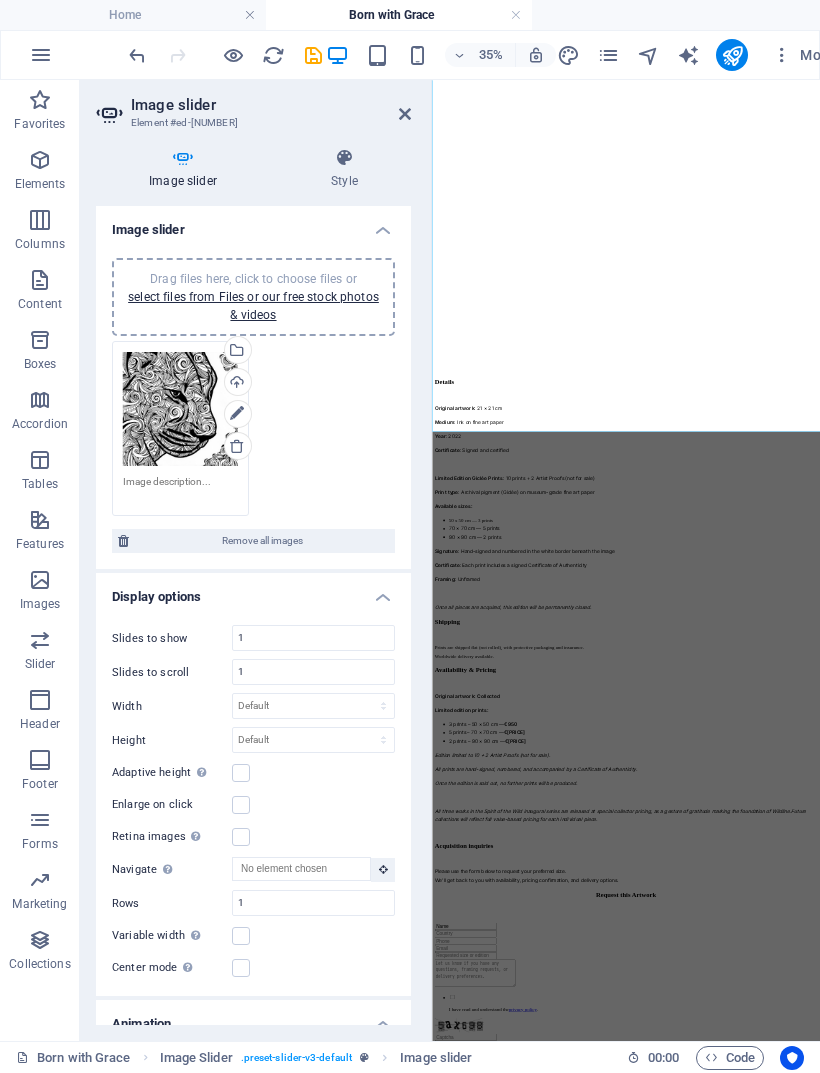 scroll, scrollTop: 0, scrollLeft: 0, axis: both 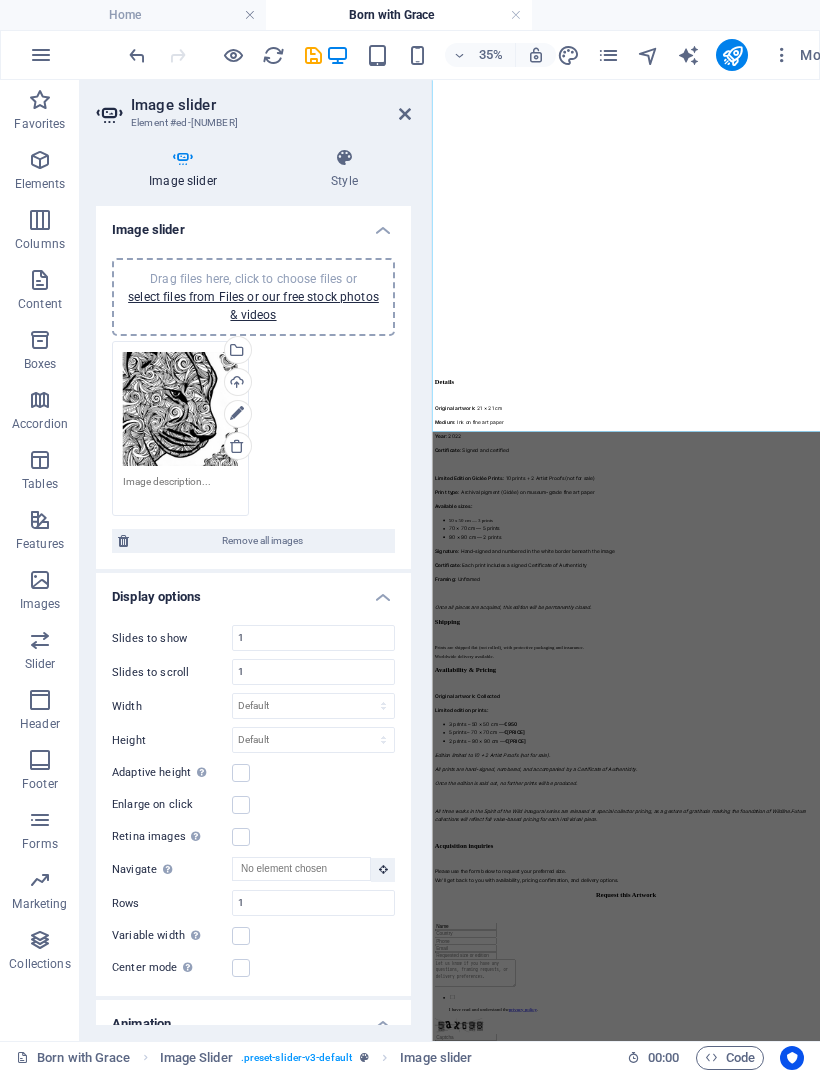 click on "Drag files here, click to choose files or select files from Files or our free stock photos & videos Select files from the file manager, stock photos, or upload file(s) Upload" at bounding box center [253, 429] 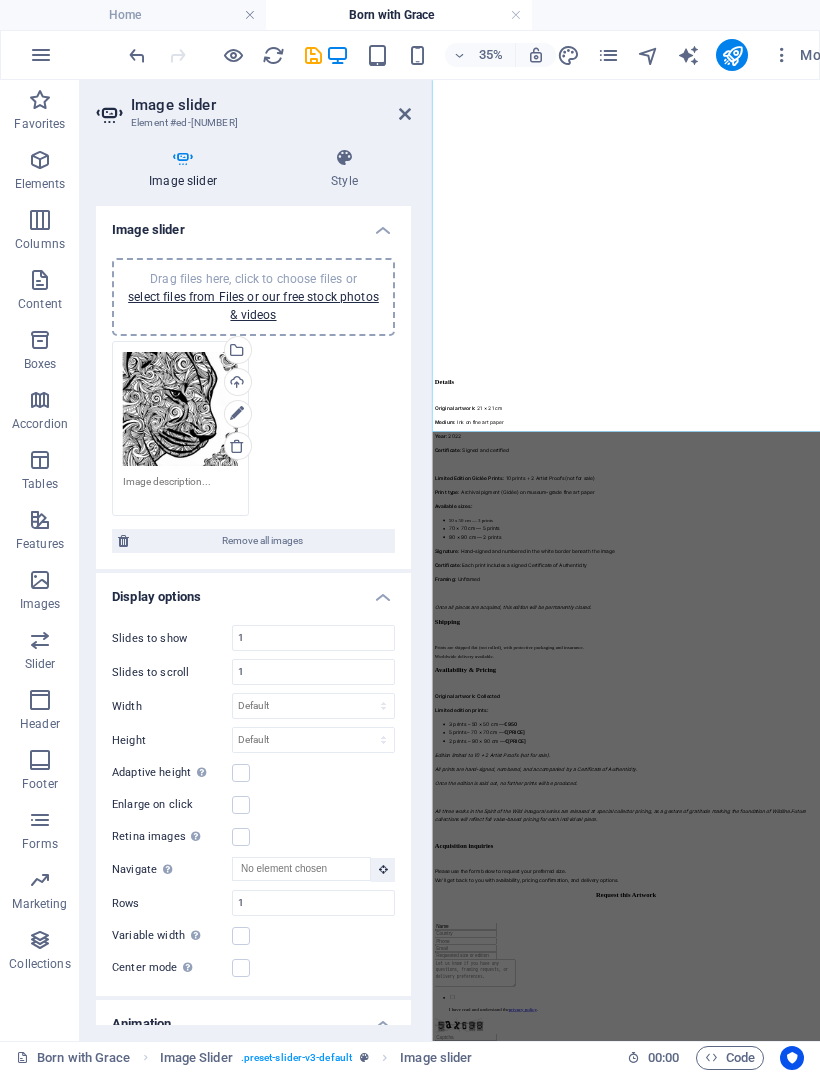 click on "select files from Files or our free stock photos & videos" at bounding box center [253, 306] 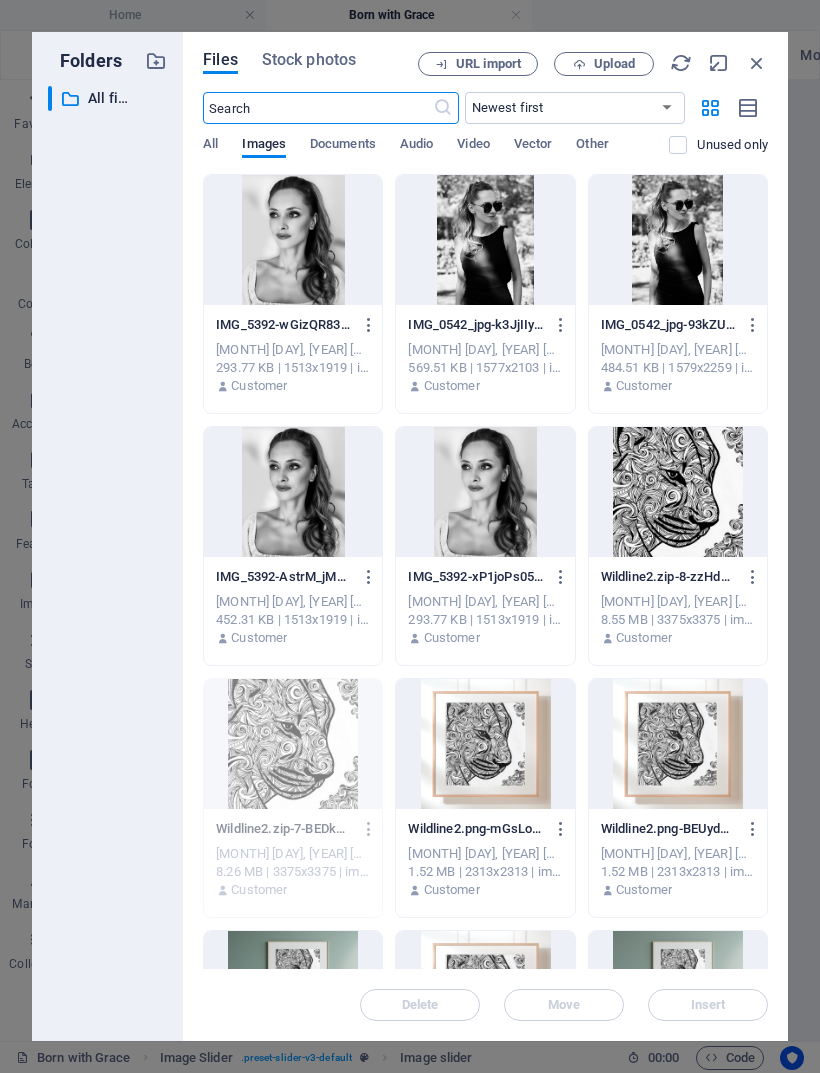 click on "Upload" at bounding box center [614, 64] 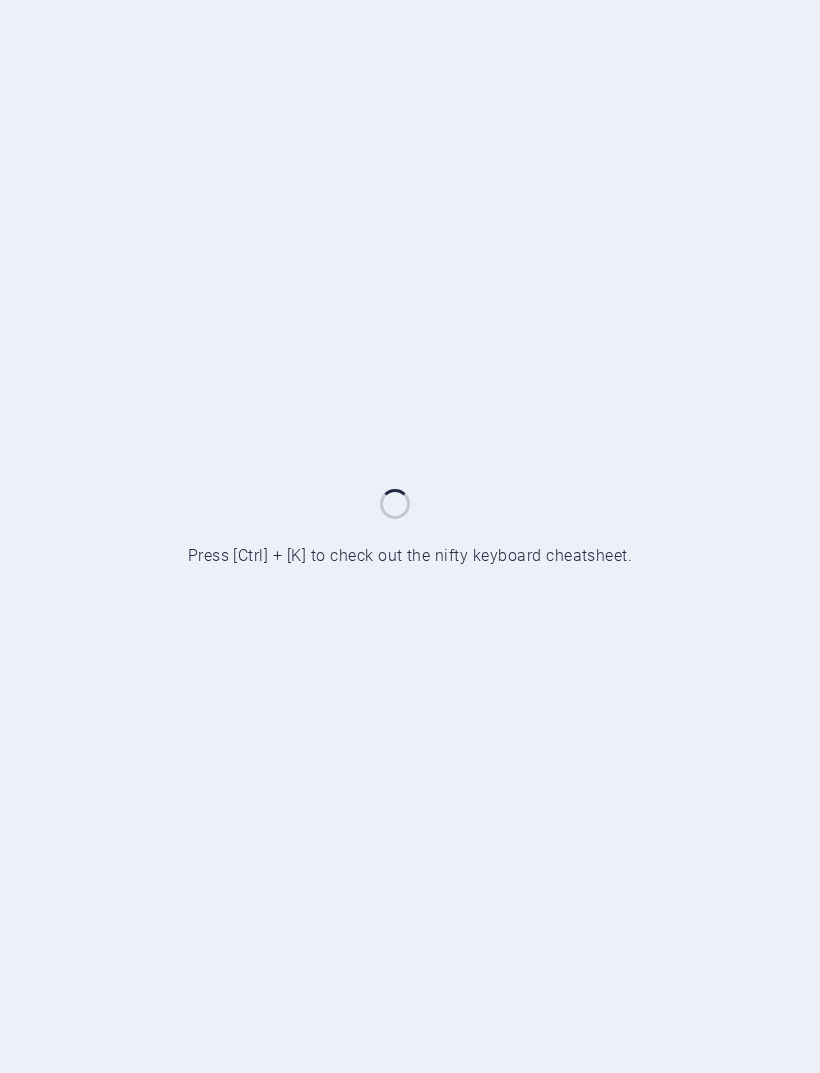 scroll, scrollTop: 0, scrollLeft: 0, axis: both 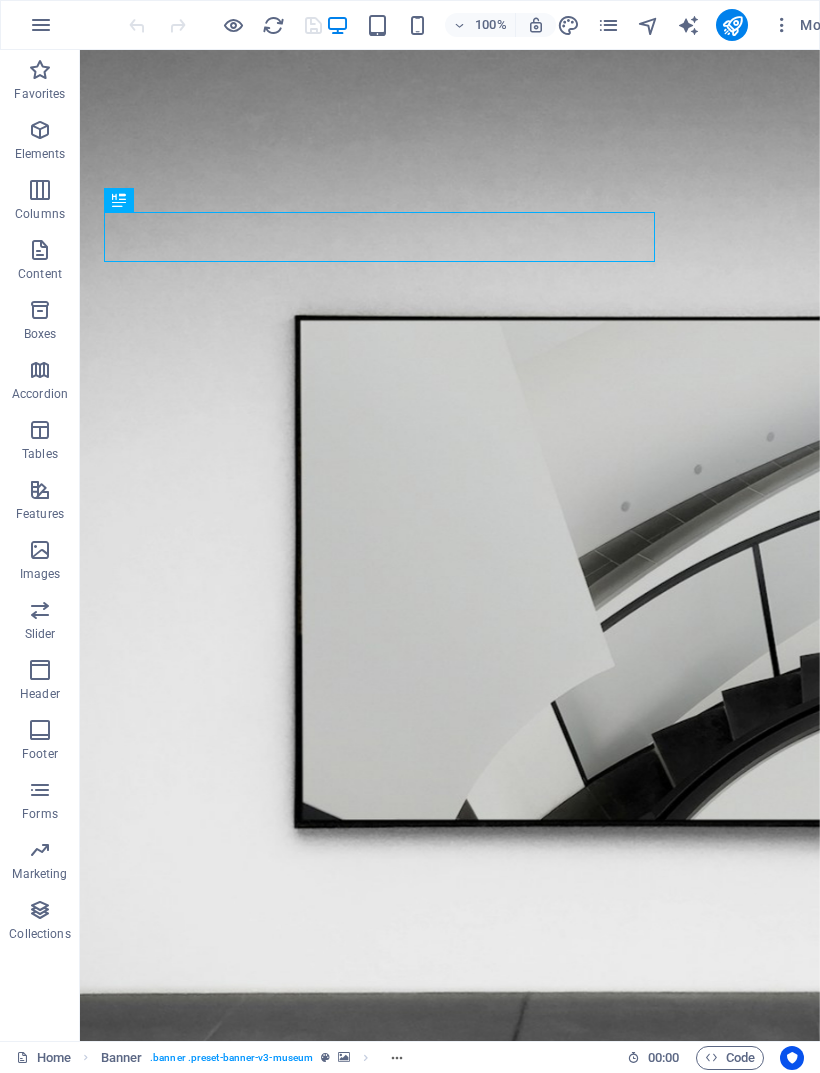click at bounding box center [608, 25] 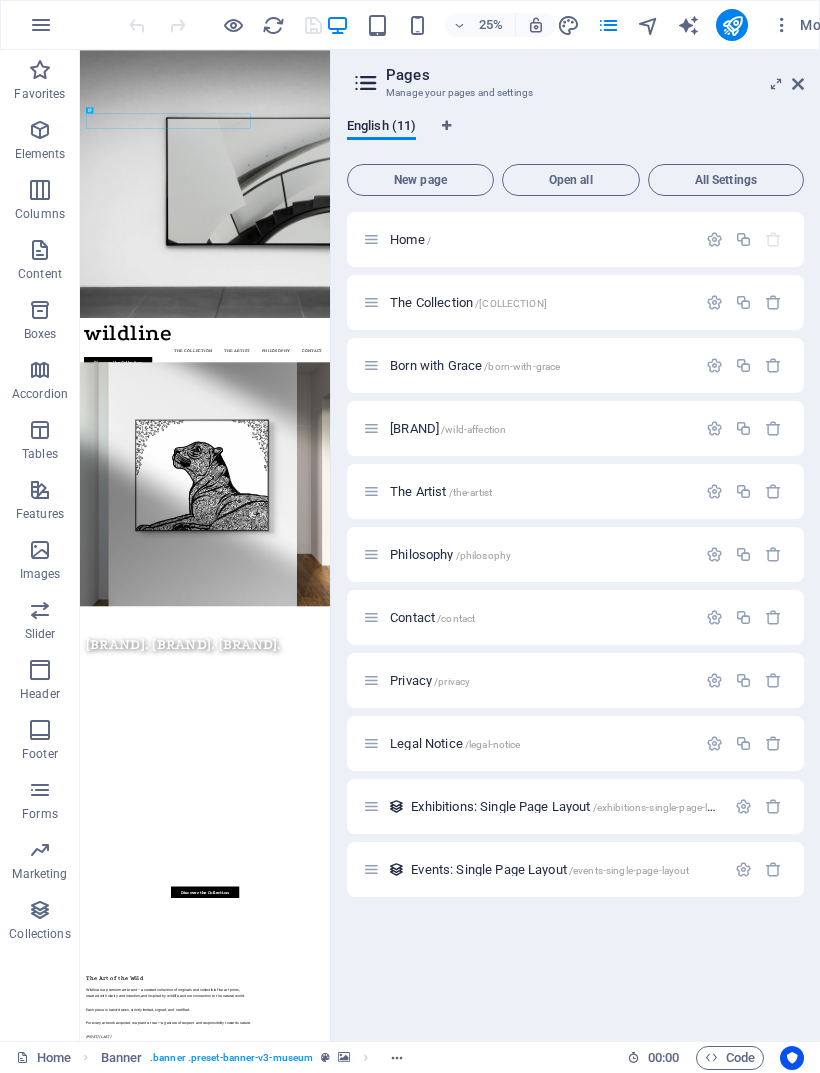 click on "Born with Grace /born-with-grace" at bounding box center [475, 365] 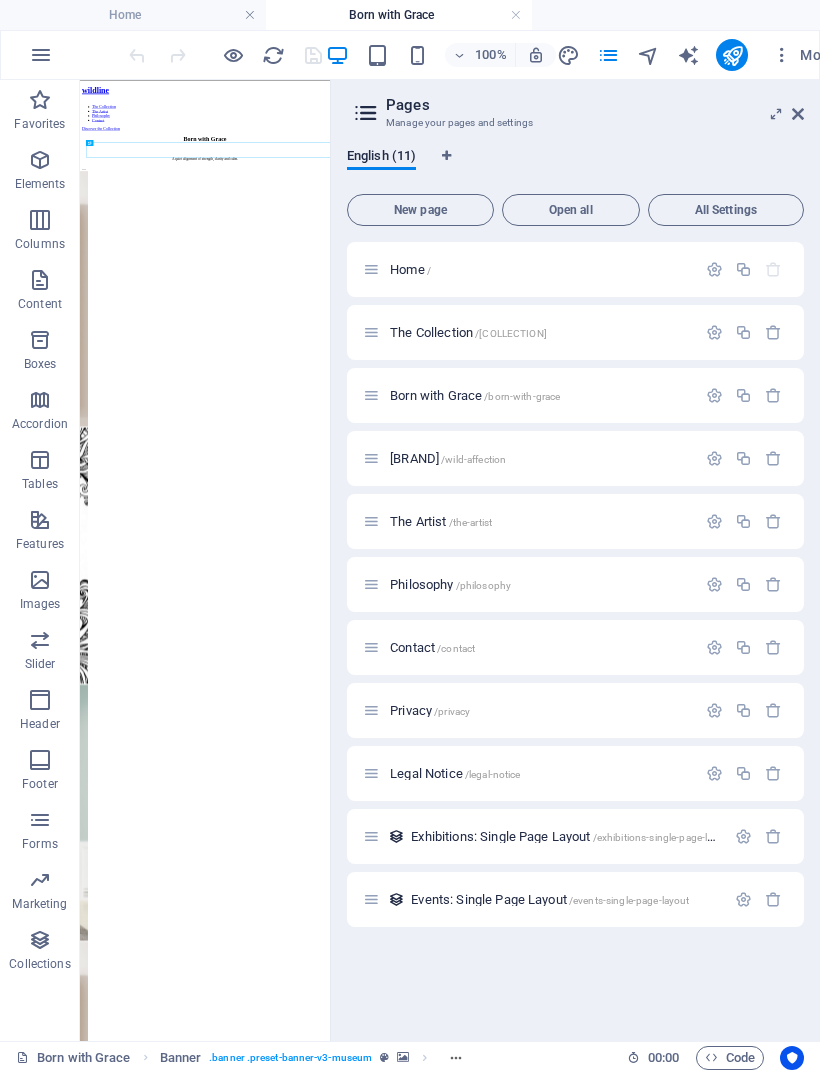 scroll, scrollTop: 0, scrollLeft: 0, axis: both 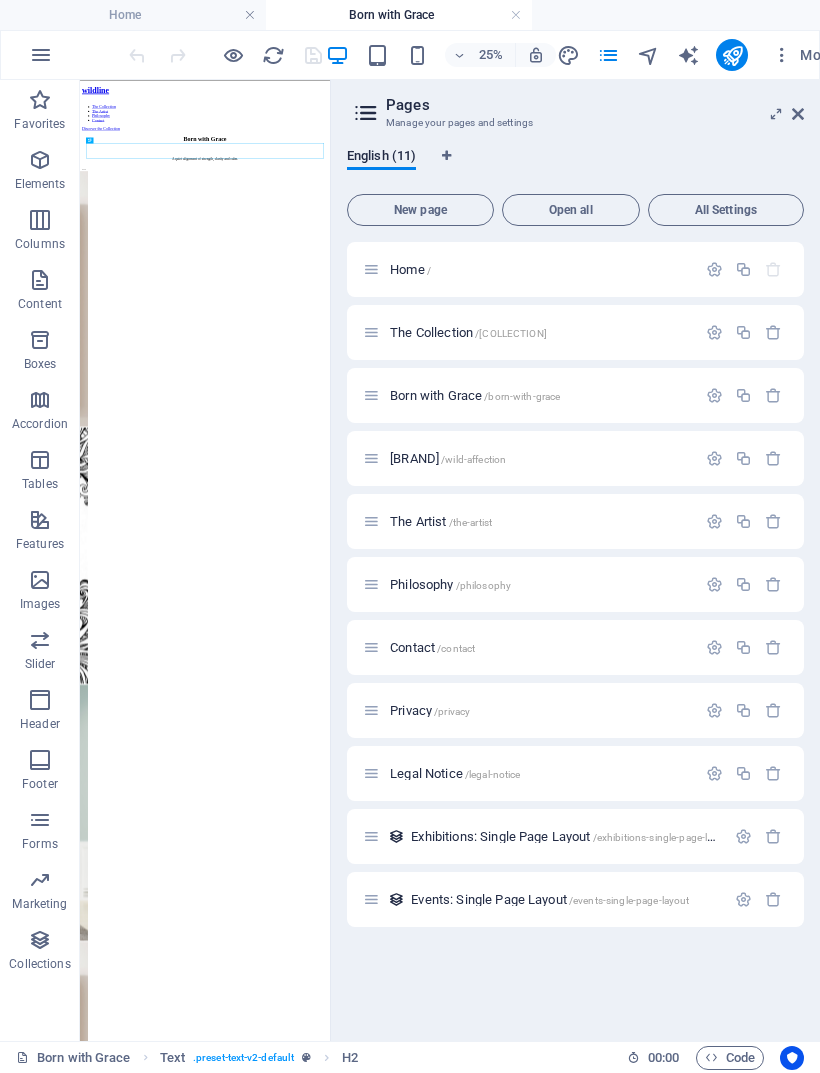 click on "Pages Manage your pages and settings English (11) New page Open all All Settings Home / The Collection /the-collection Born with Grace /born-with-grace Wild Affection /wild-affection The Artist /the-artist Philosophy /philosophy Contact /contact Privacy /privacy Legal Notice /legal-notice Exhibitions: Single Page Layout /exhibitions-single-page-layout Events: Single Page Layout /events-single-page-layout" at bounding box center (575, 560) 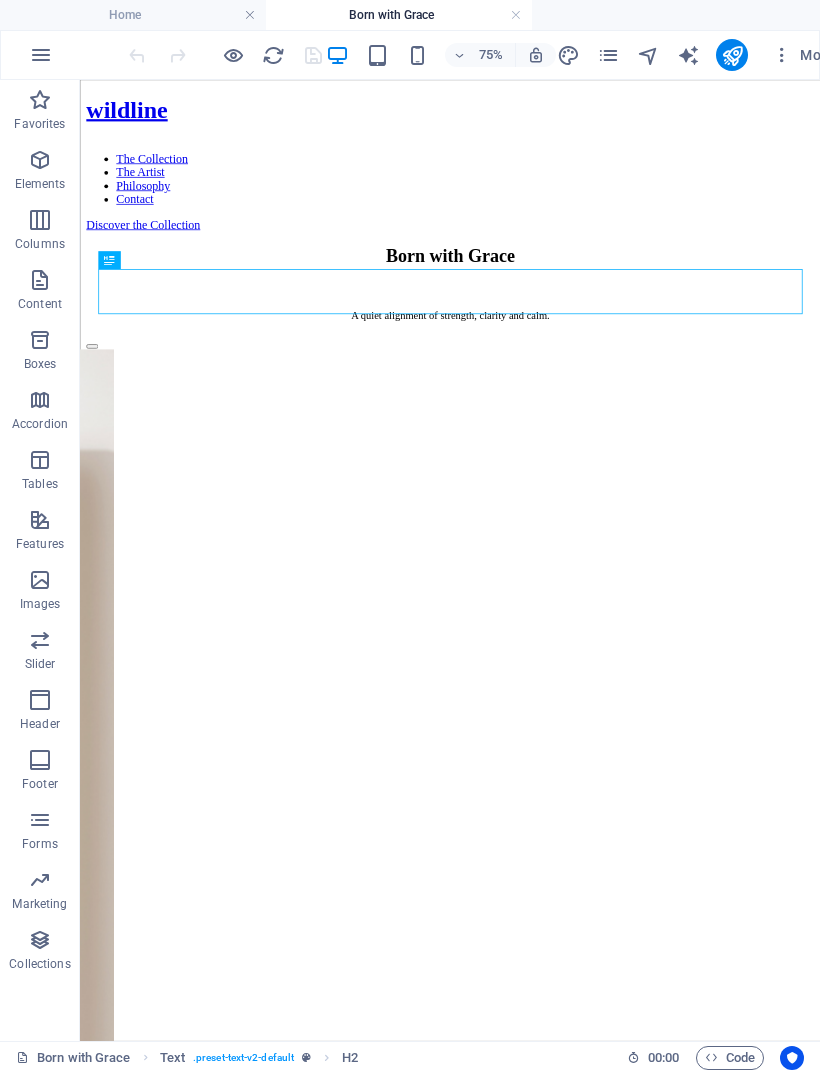 click at bounding box center (-387, 1979) 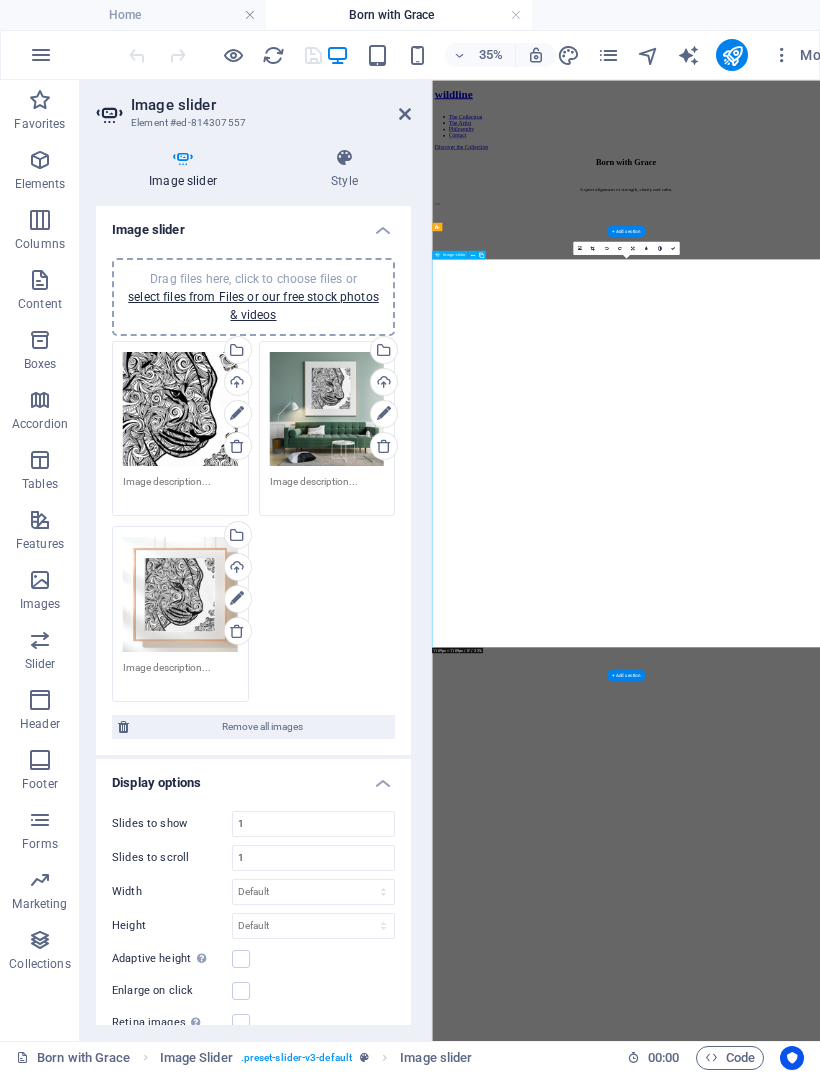 click on "Drag files here, click to choose files or select files from Files or our free stock photos & videos" at bounding box center (327, 409) 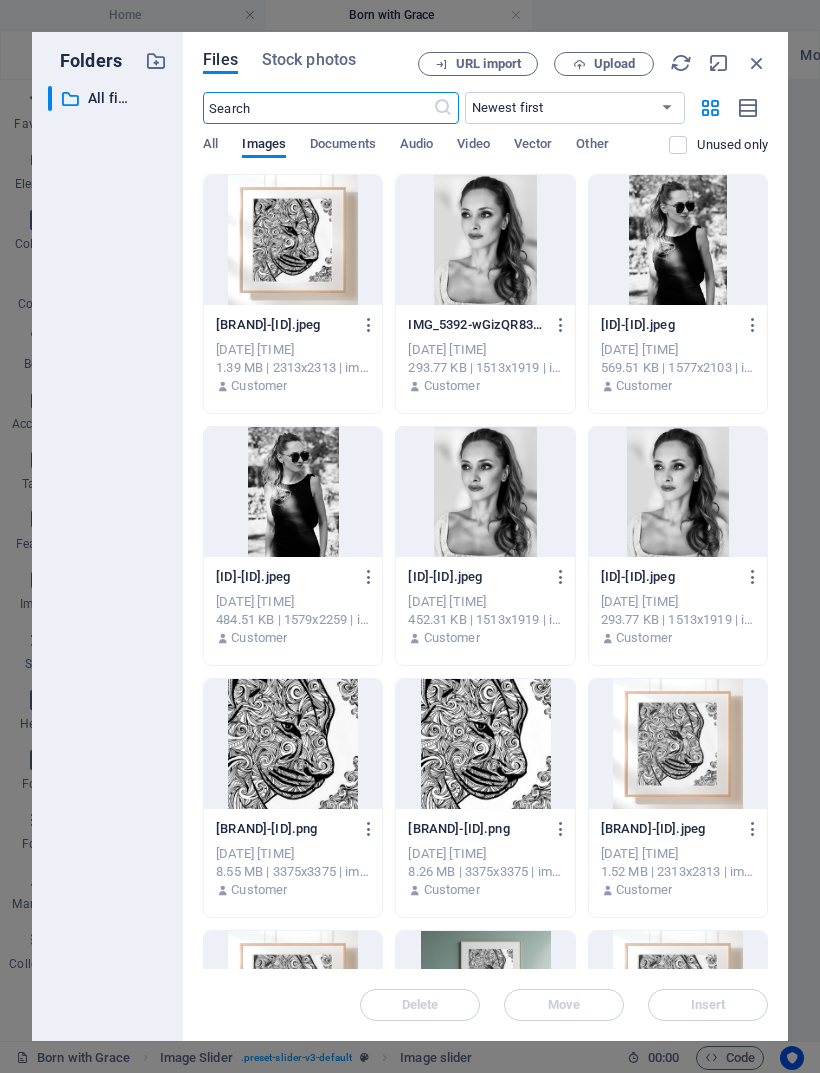 click on "Upload" at bounding box center (614, 64) 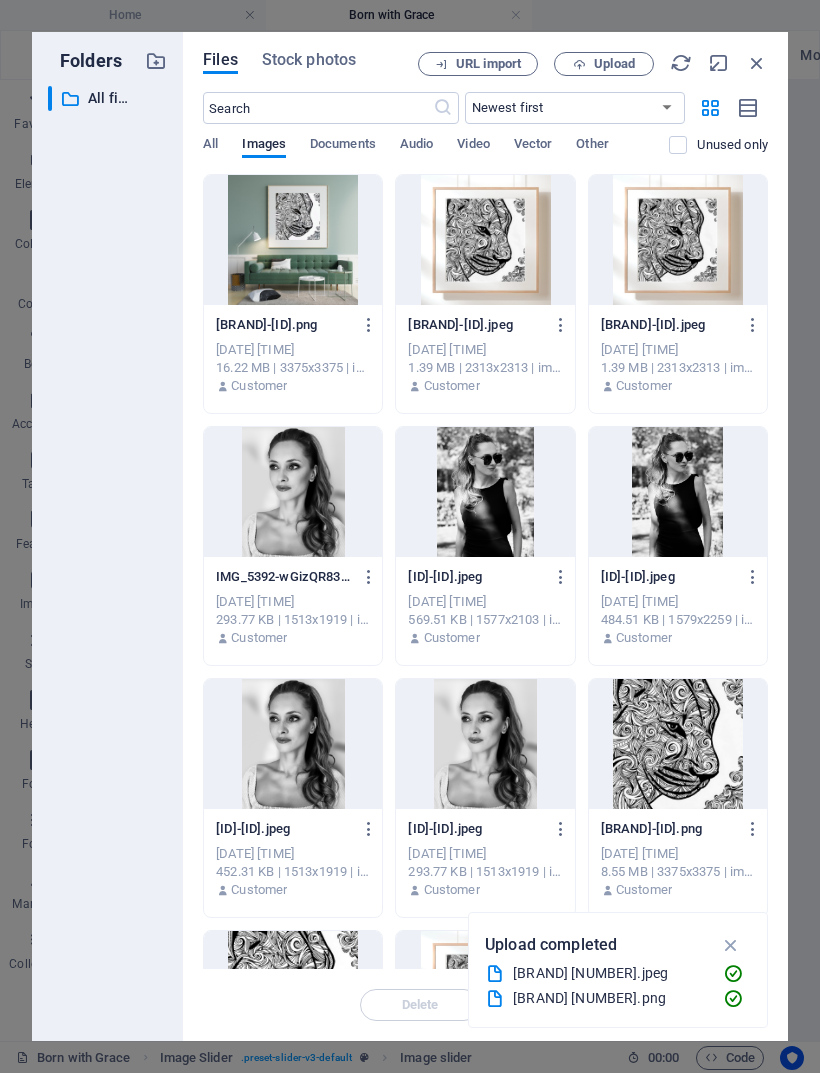 click at bounding box center [293, 240] 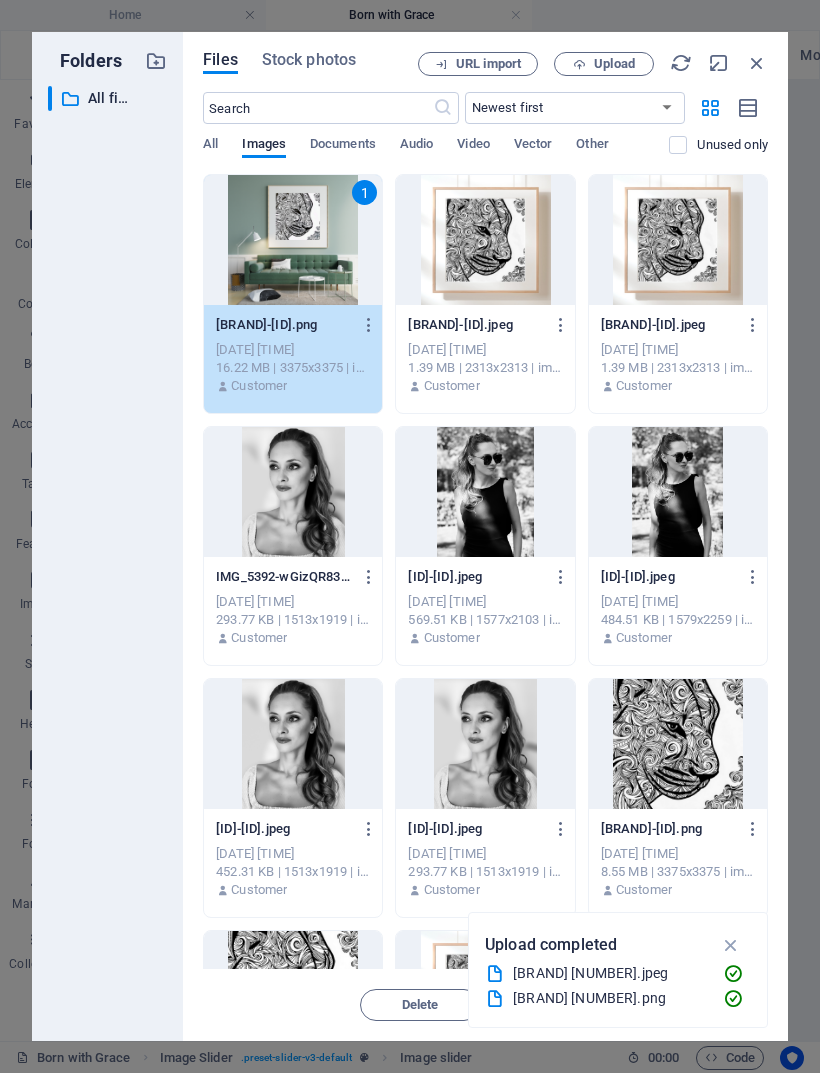 click at bounding box center (731, 945) 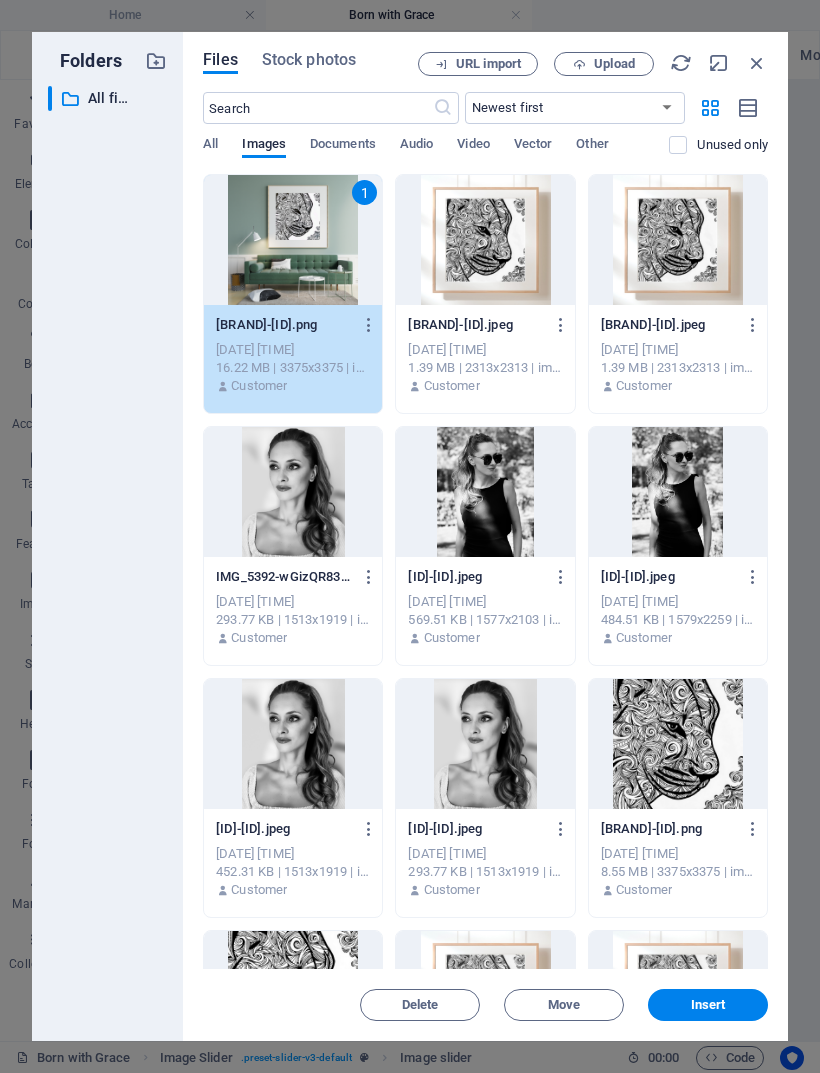 click on "Insert" at bounding box center (708, 1005) 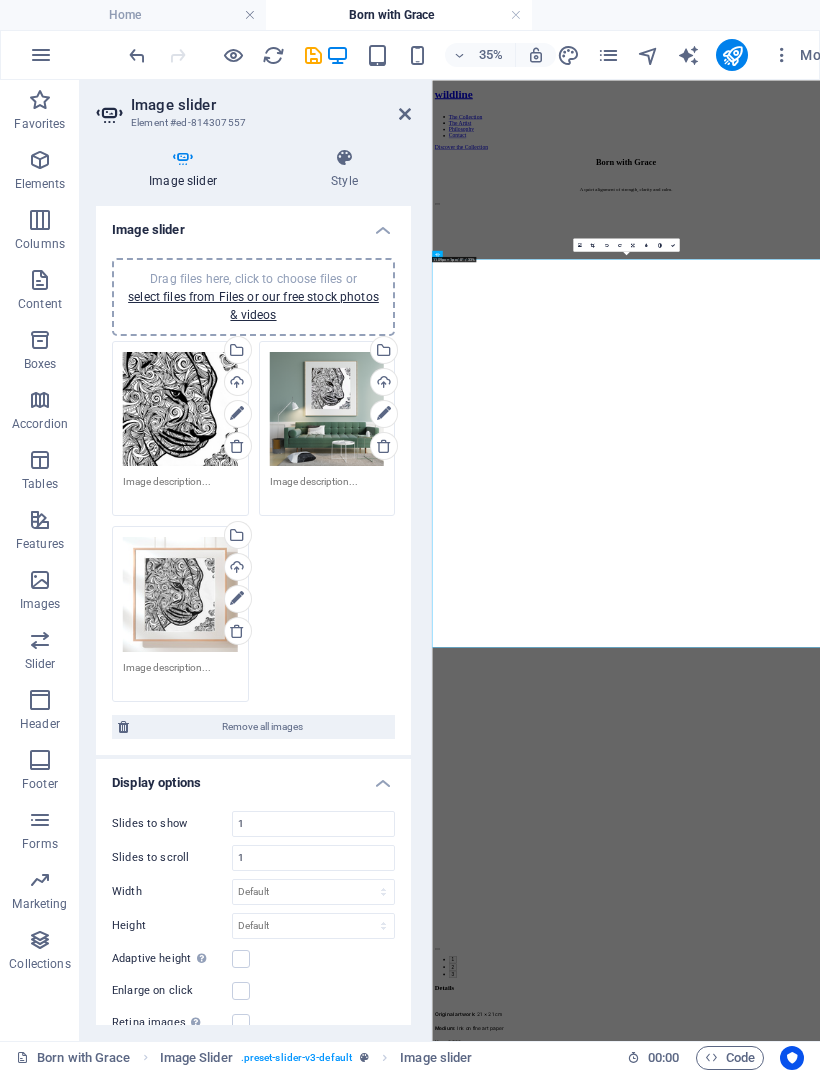click at bounding box center (237, 631) 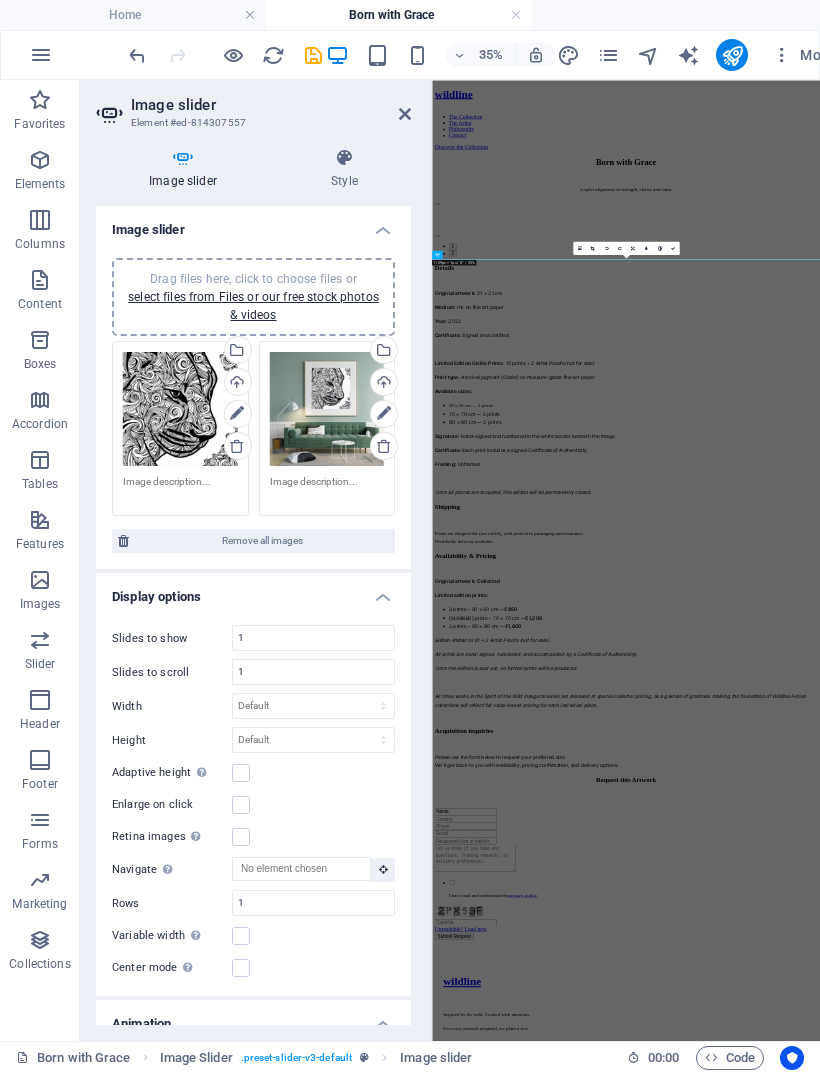 click on "select files from Files or our free stock photos & videos" at bounding box center (253, 306) 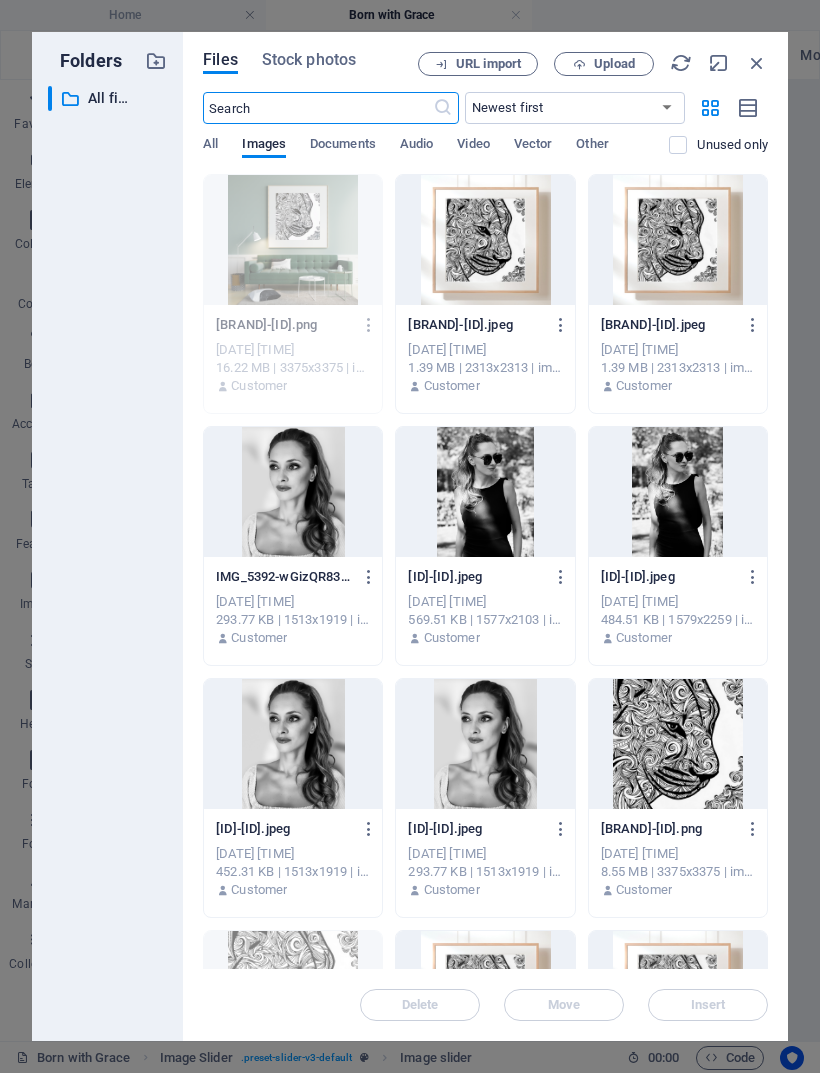 click at bounding box center (485, 240) 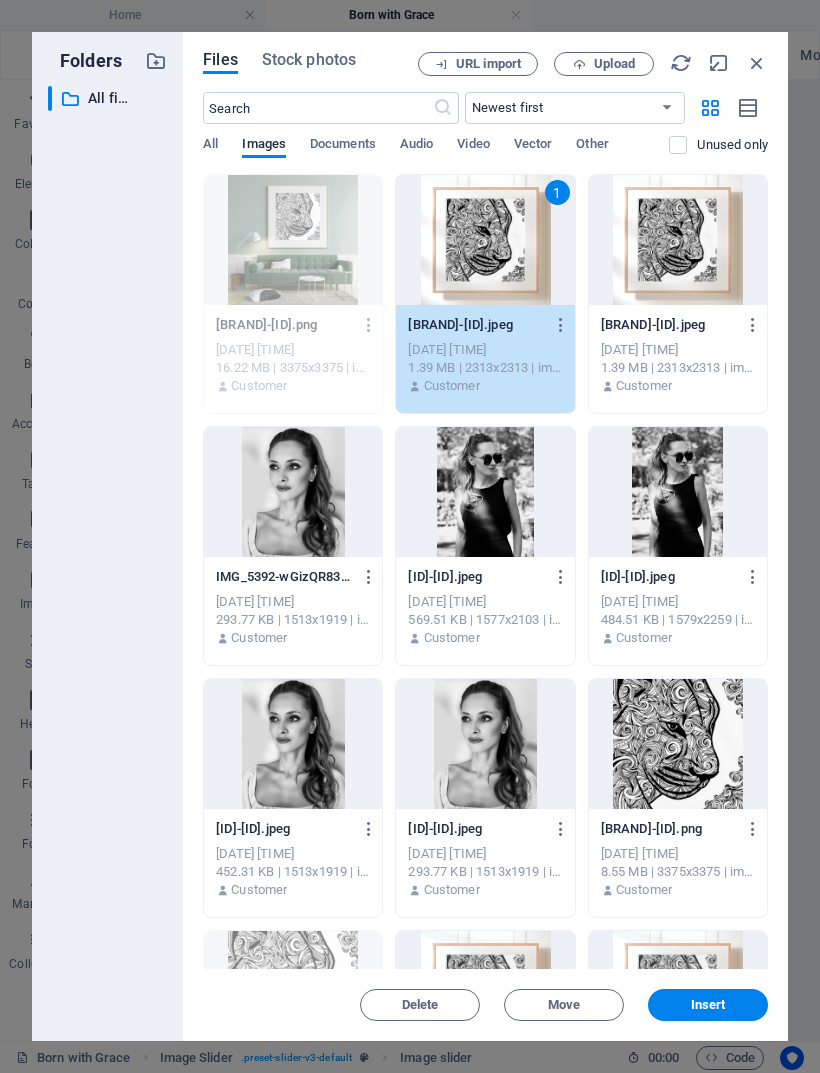 click on "Insert" at bounding box center [708, 1005] 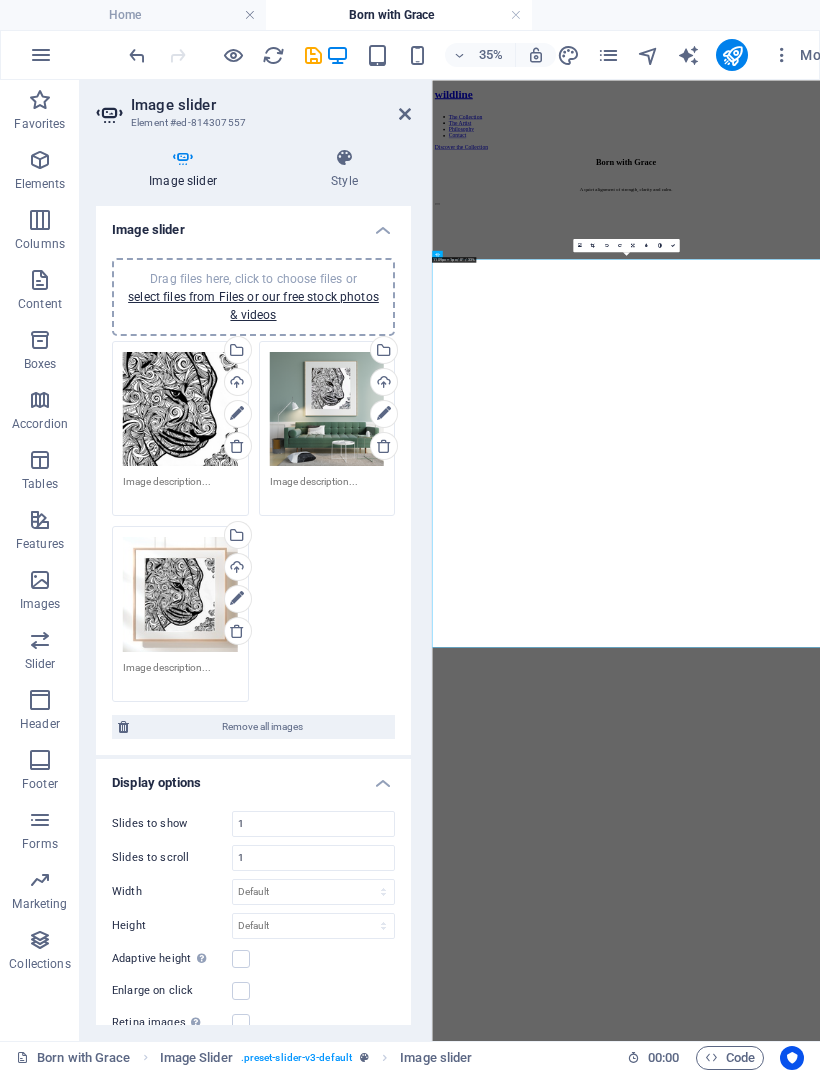 click at bounding box center (405, 114) 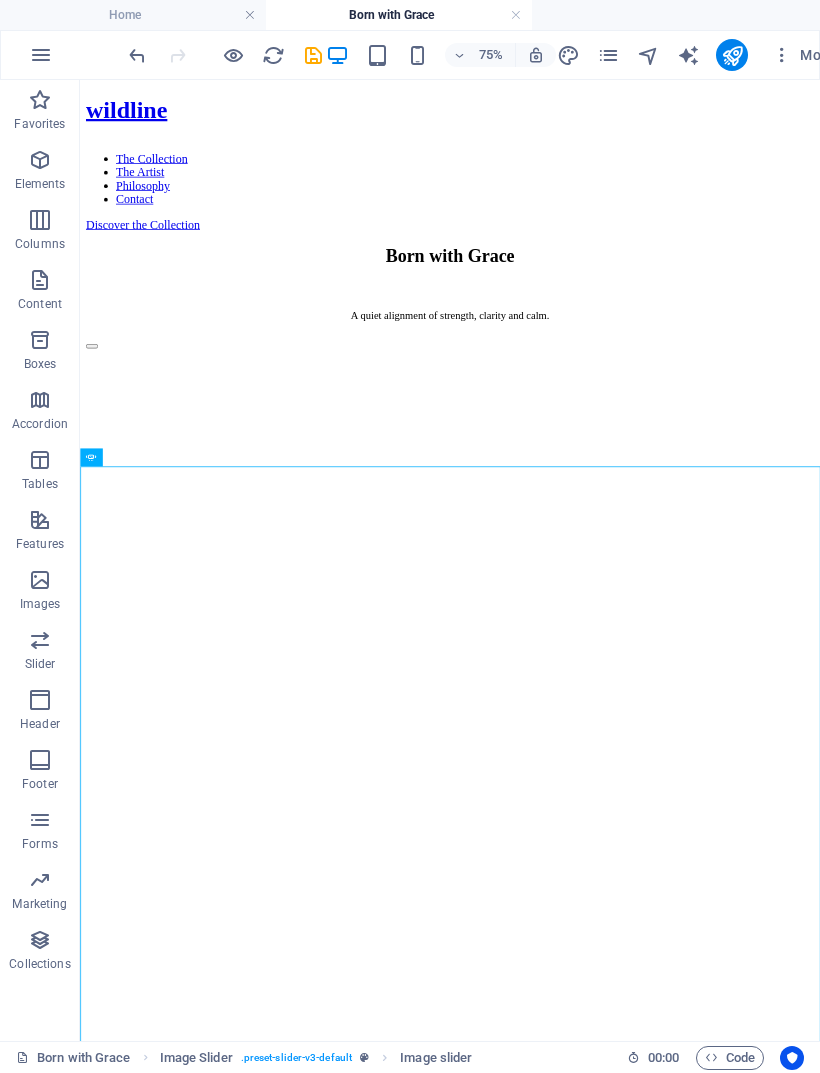 click at bounding box center (96, 5593) 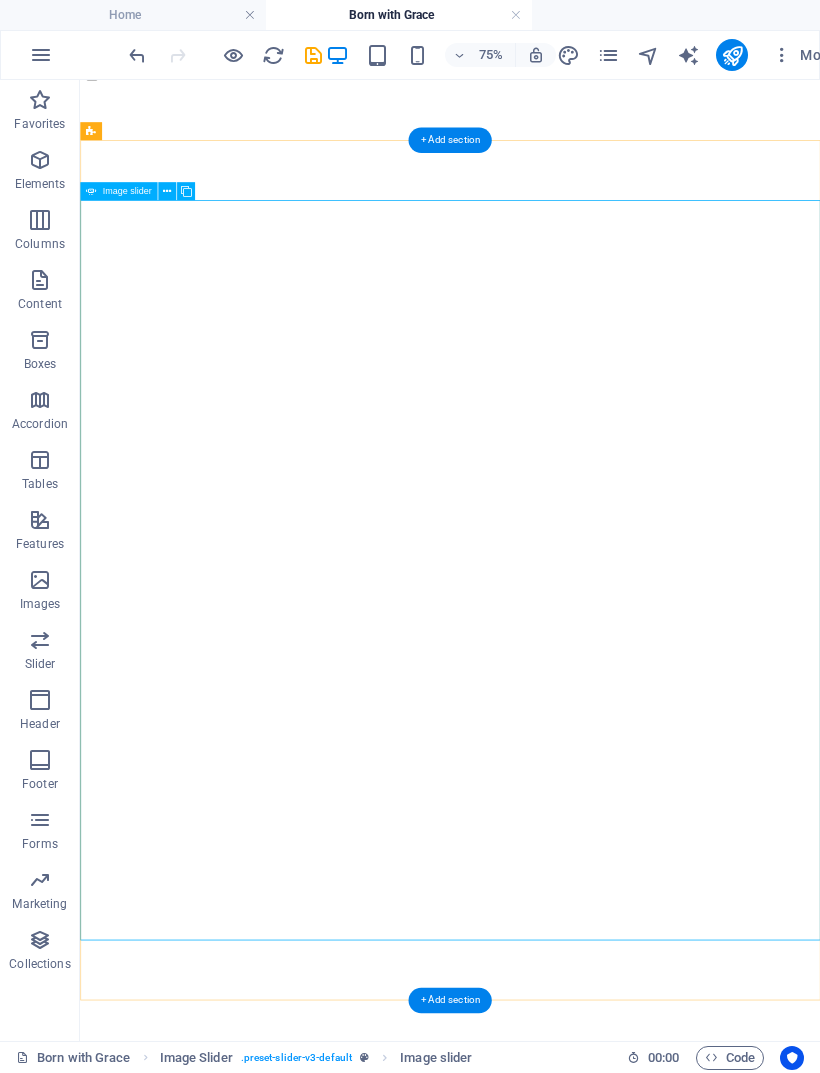 scroll, scrollTop: 380, scrollLeft: 0, axis: vertical 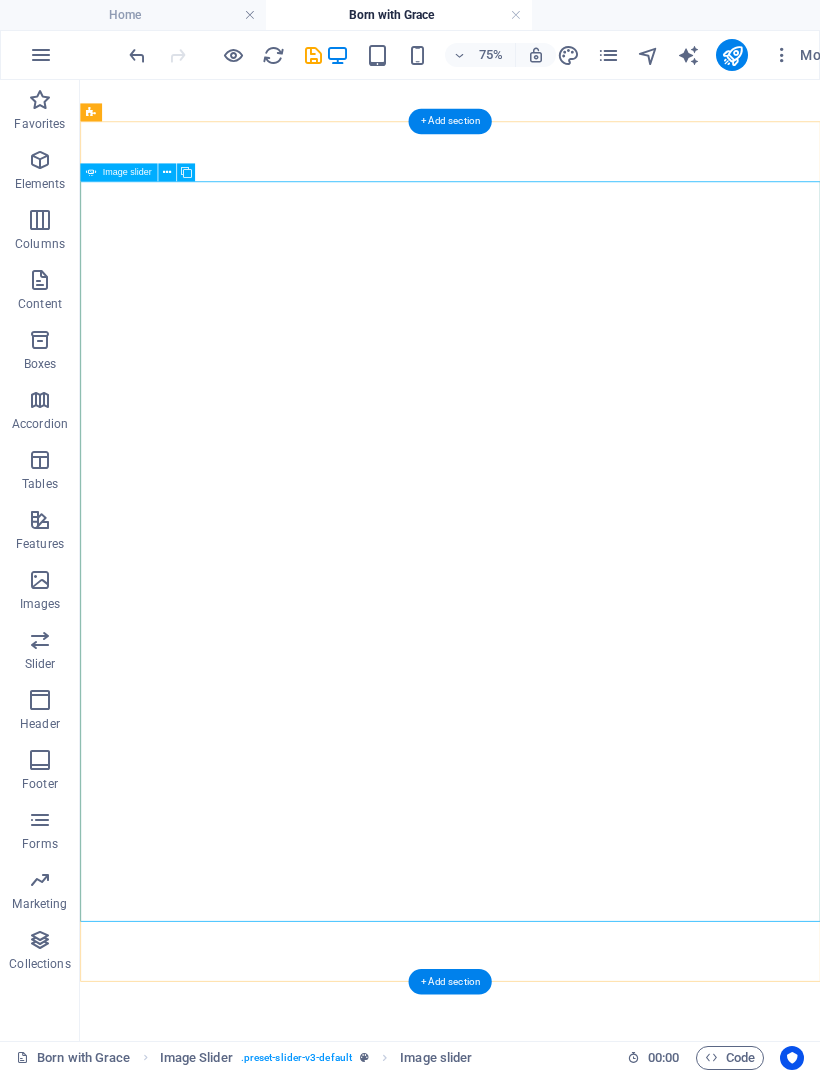 click at bounding box center (-2361, 3655) 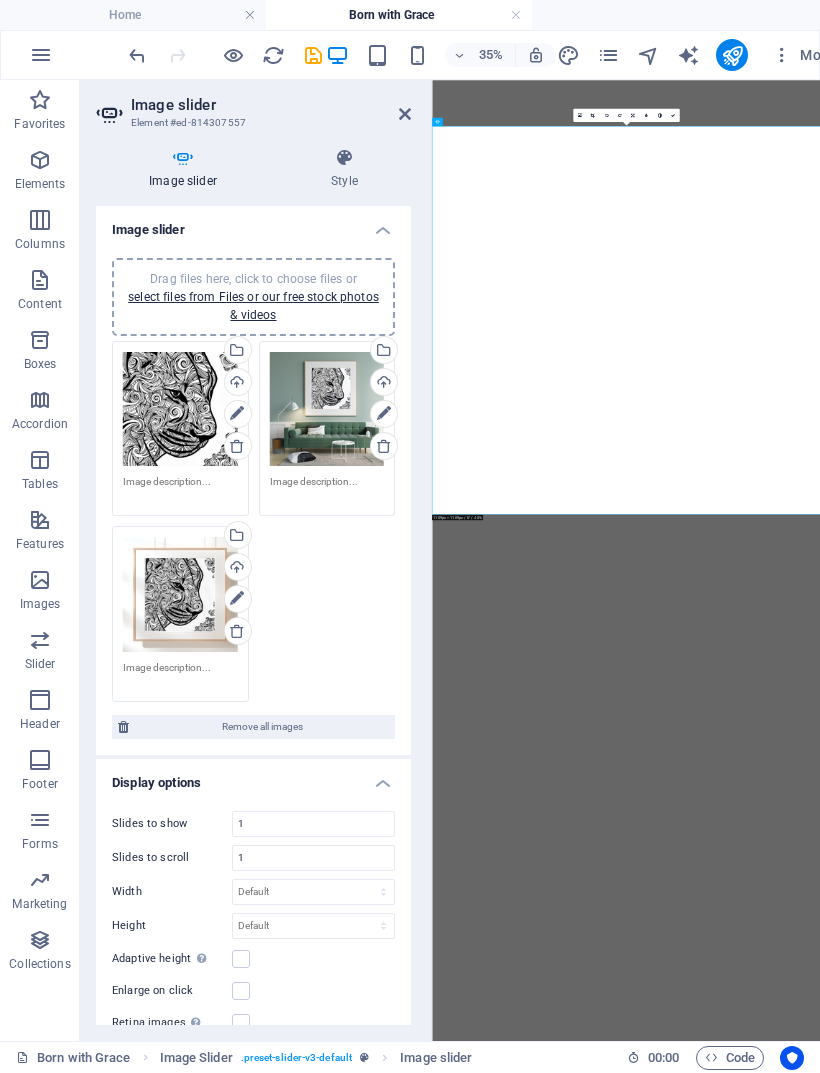 click at bounding box center [238, 631] 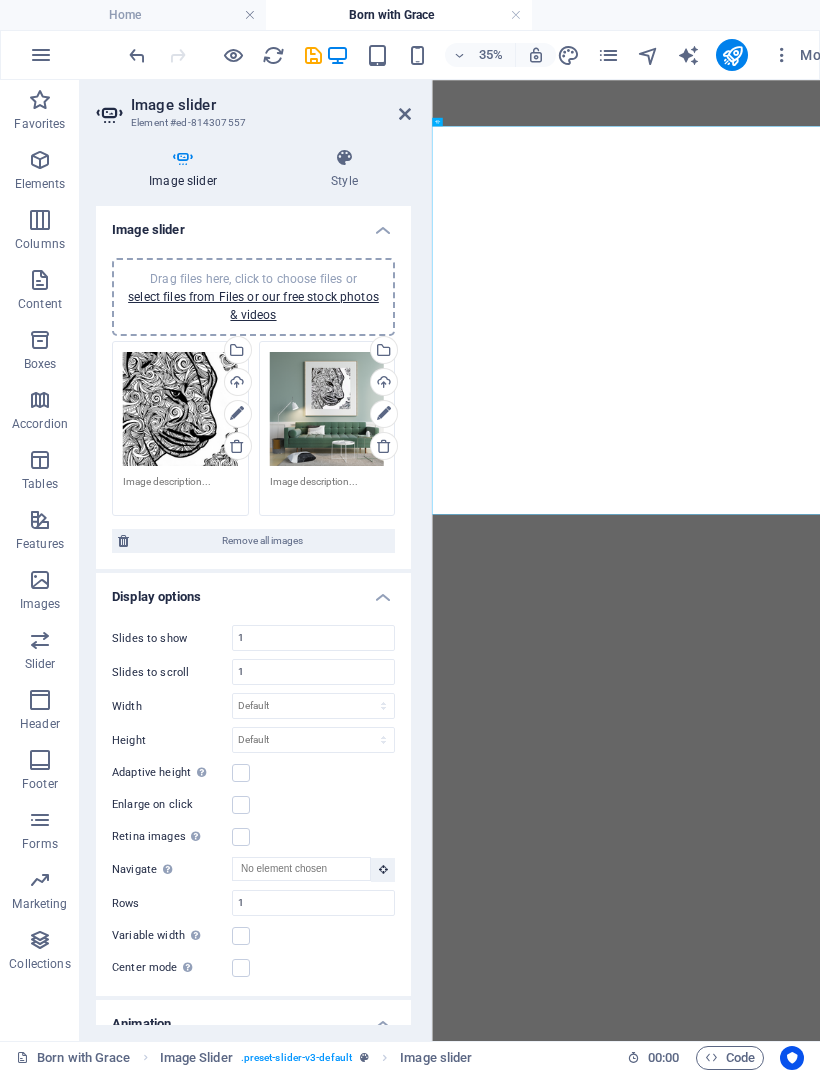 click on "select files from Files or our free stock photos & videos" at bounding box center [253, 306] 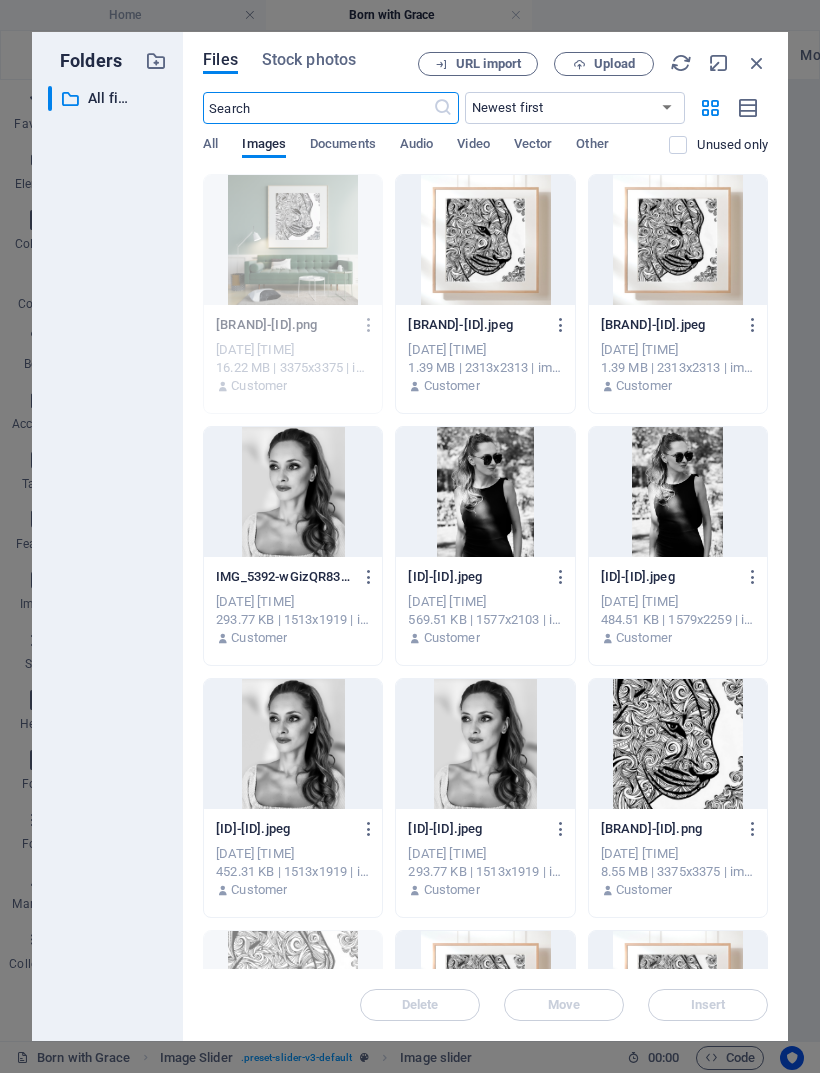 click at bounding box center [678, 240] 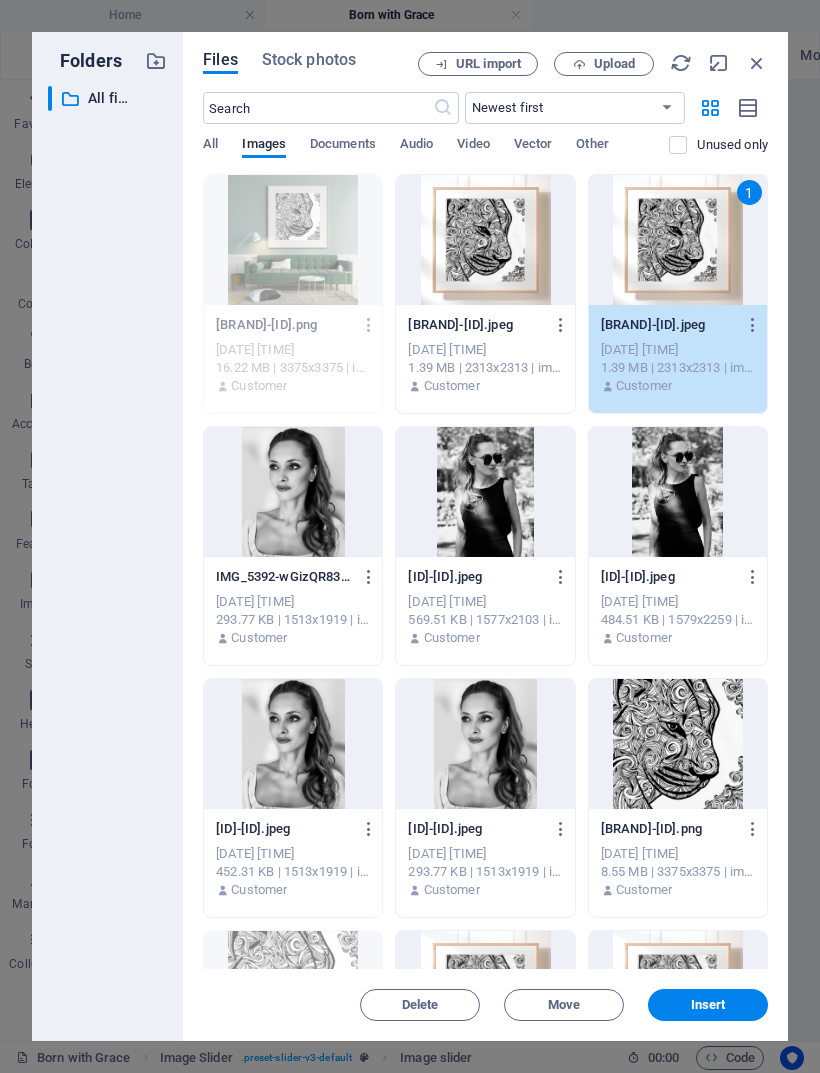 click on "1" at bounding box center (678, 240) 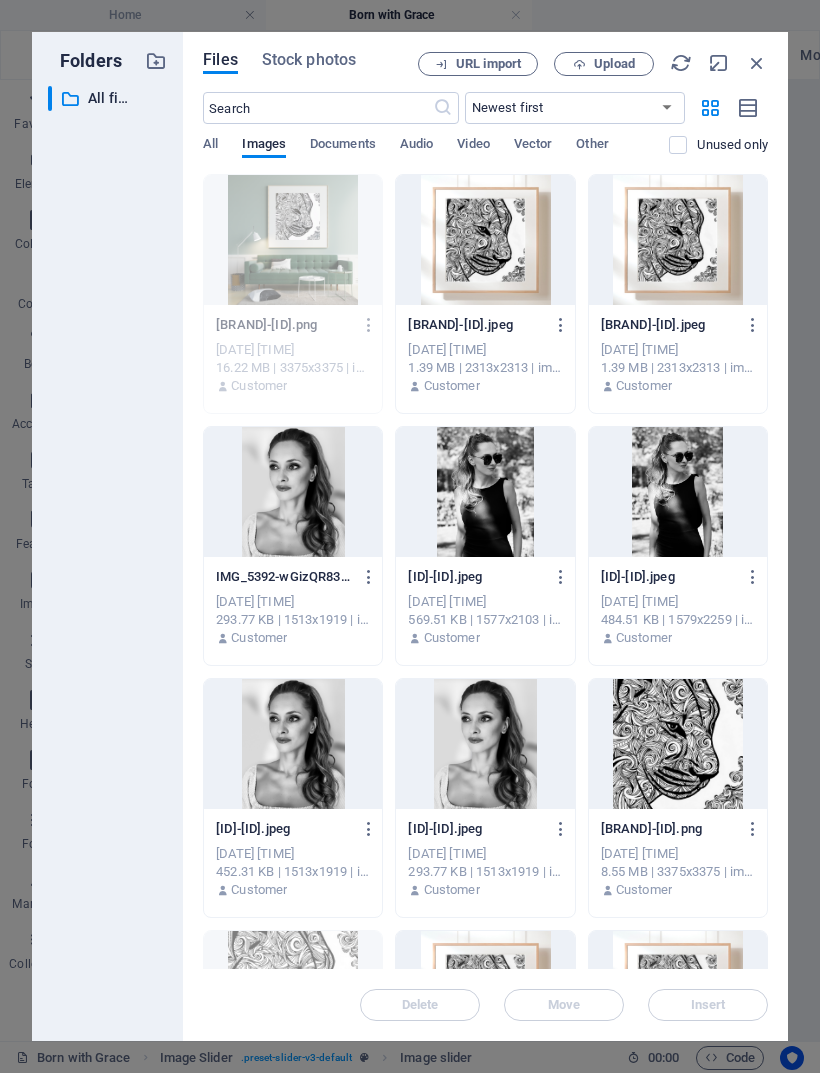 click on "Upload" at bounding box center (614, 64) 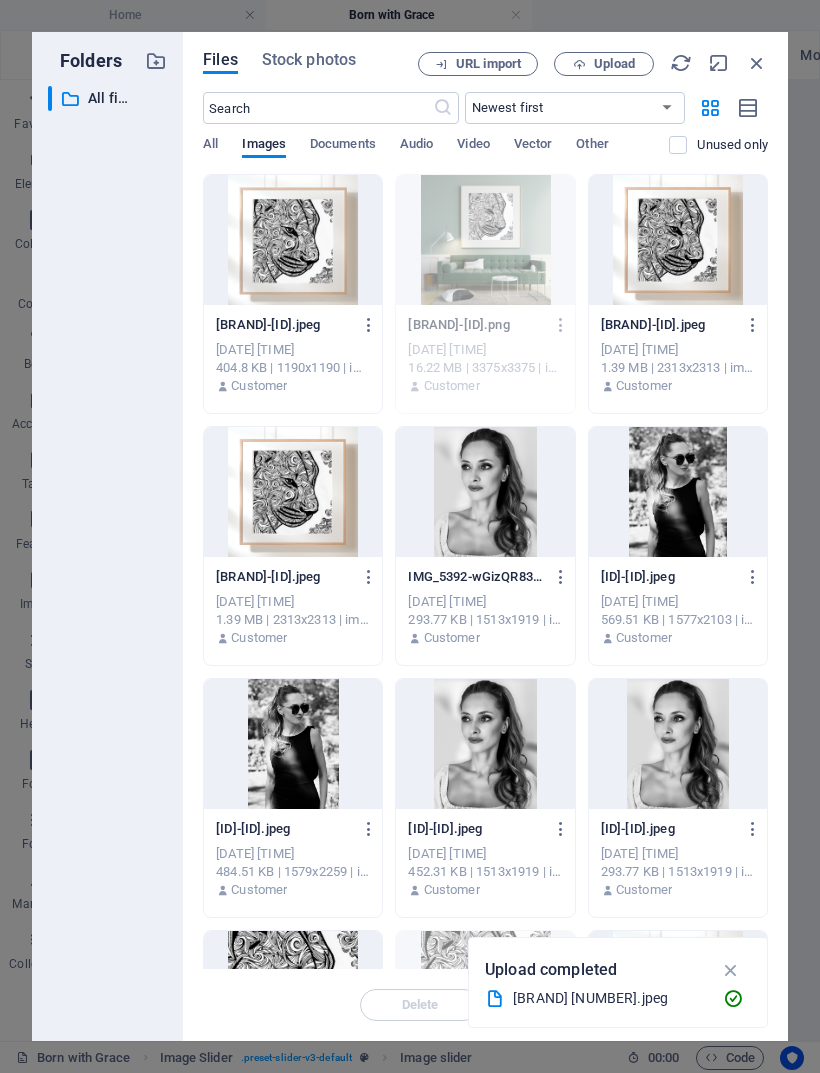 click at bounding box center (731, 970) 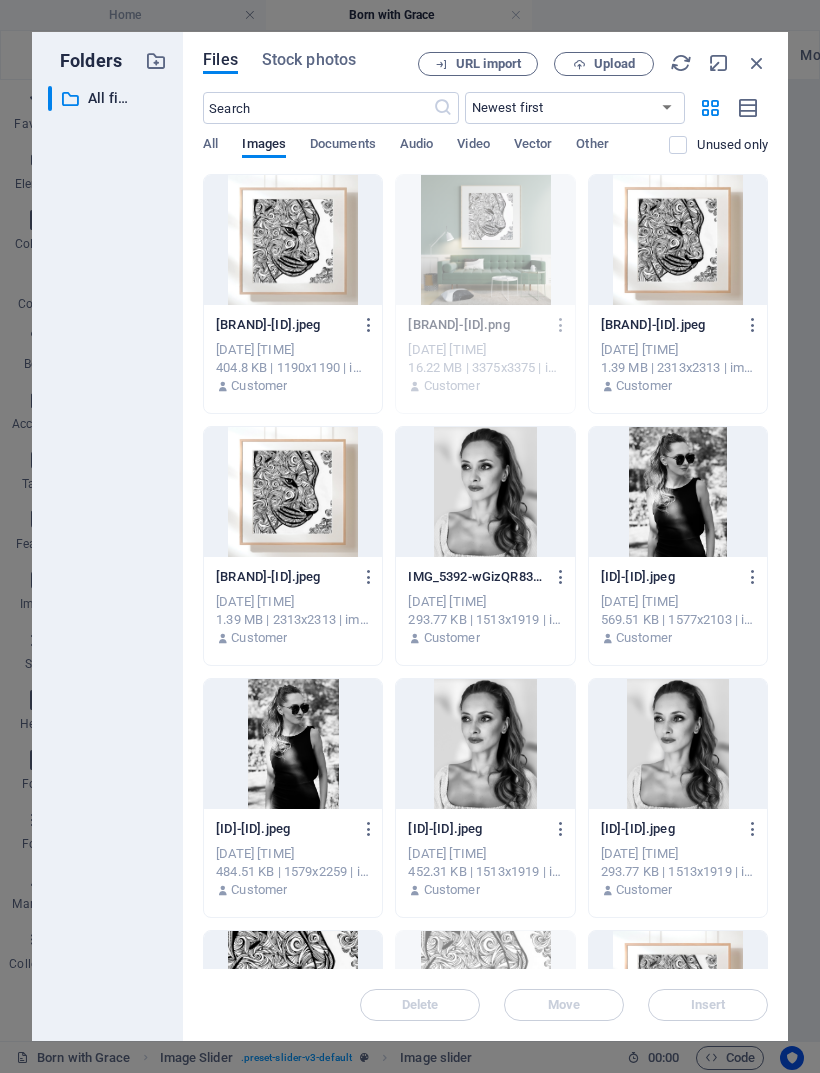 click at bounding box center (293, 240) 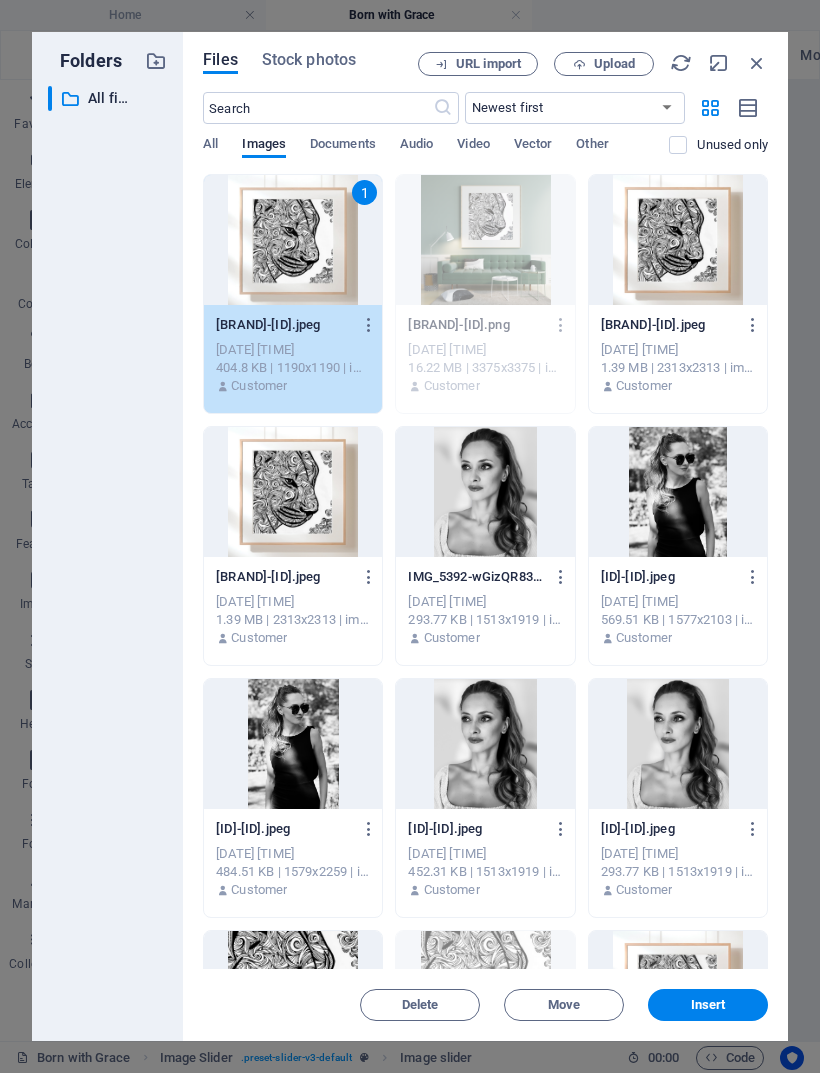 click on "Insert" at bounding box center (708, 1005) 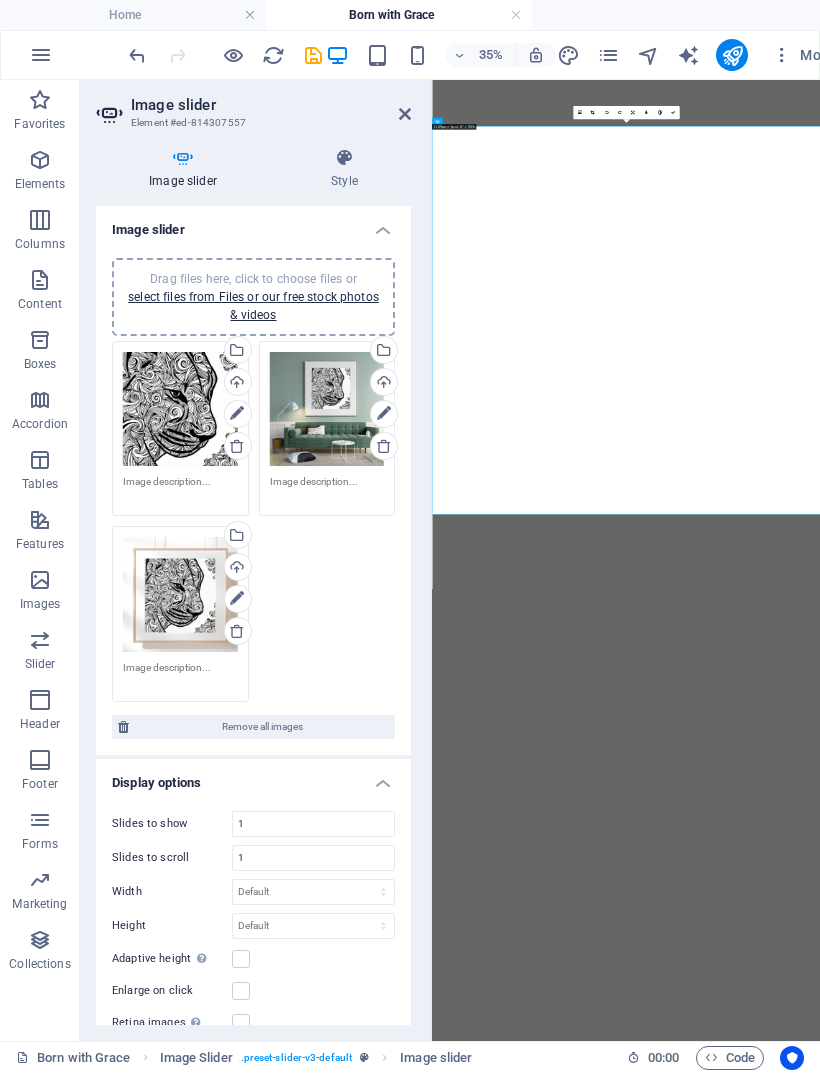 click at bounding box center (405, 114) 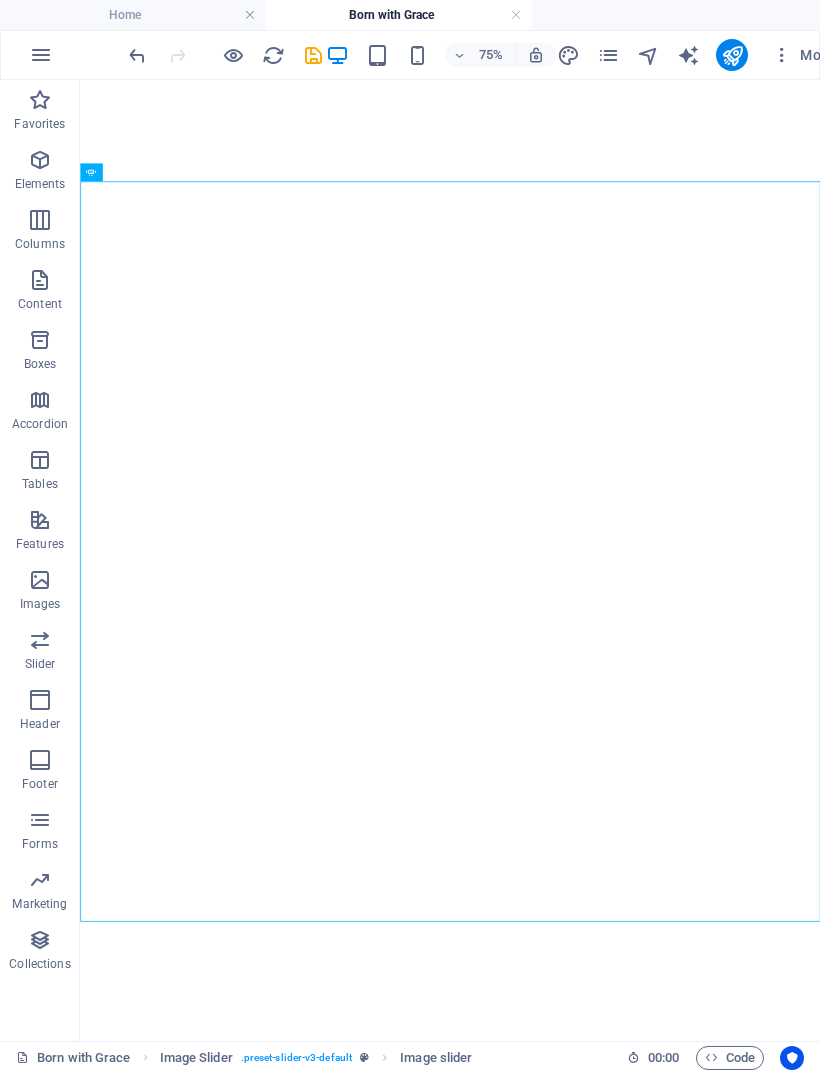 click at bounding box center (96, 55) 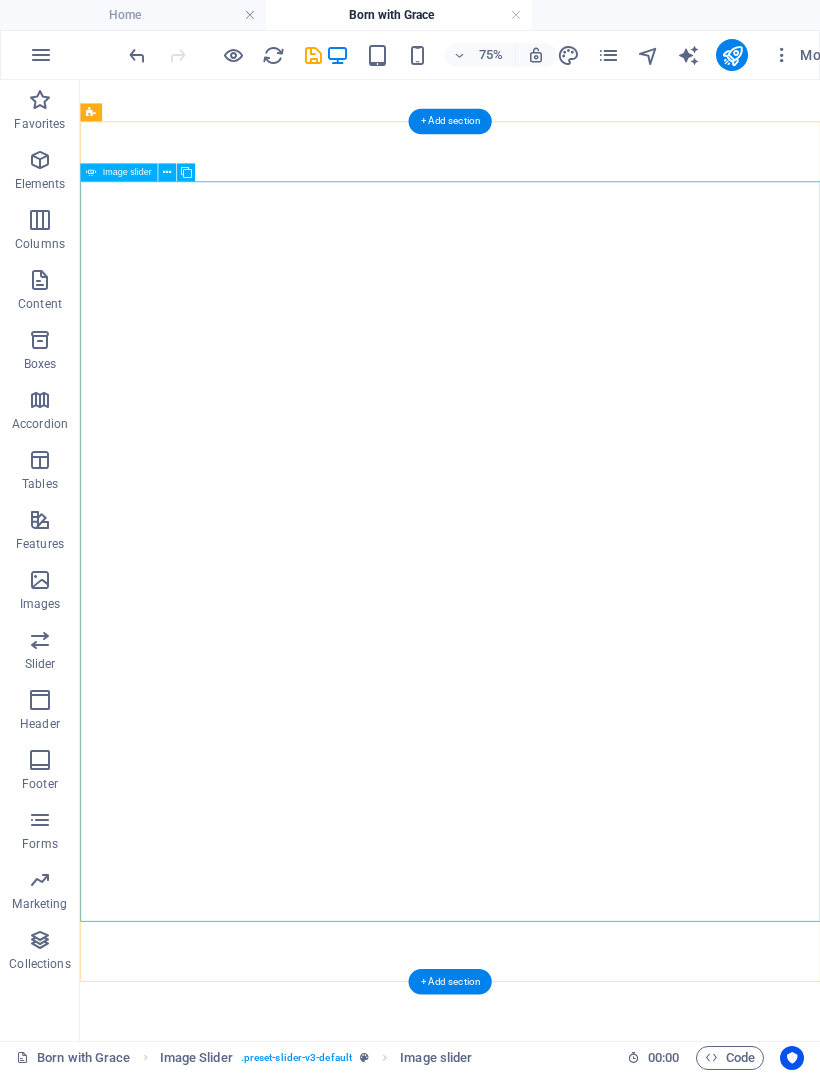 click at bounding box center (96, 55) 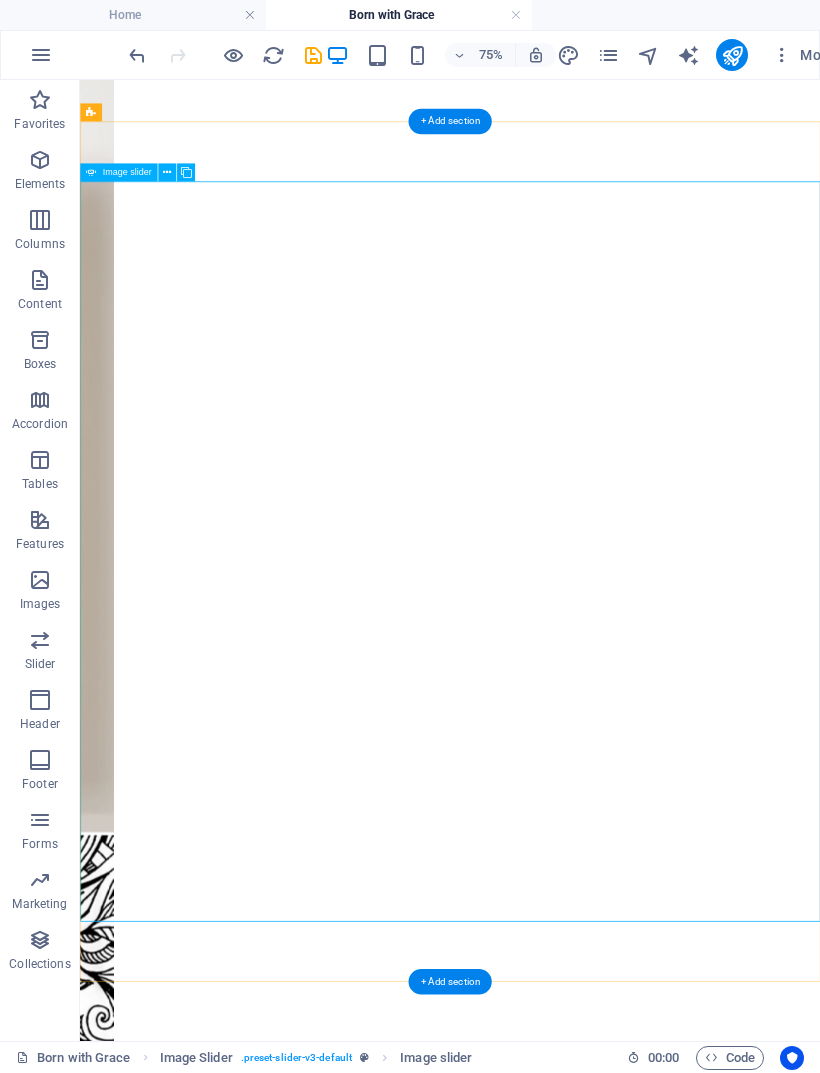 click at bounding box center (313, 55) 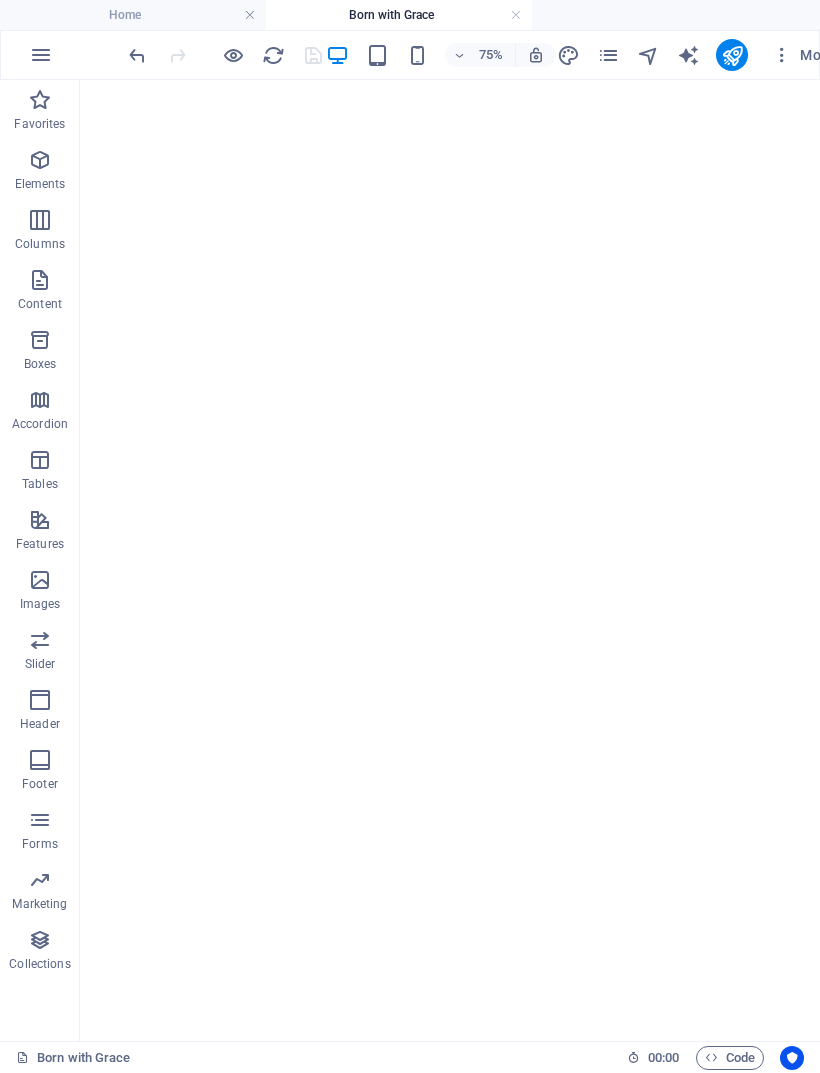 click at bounding box center [732, 55] 